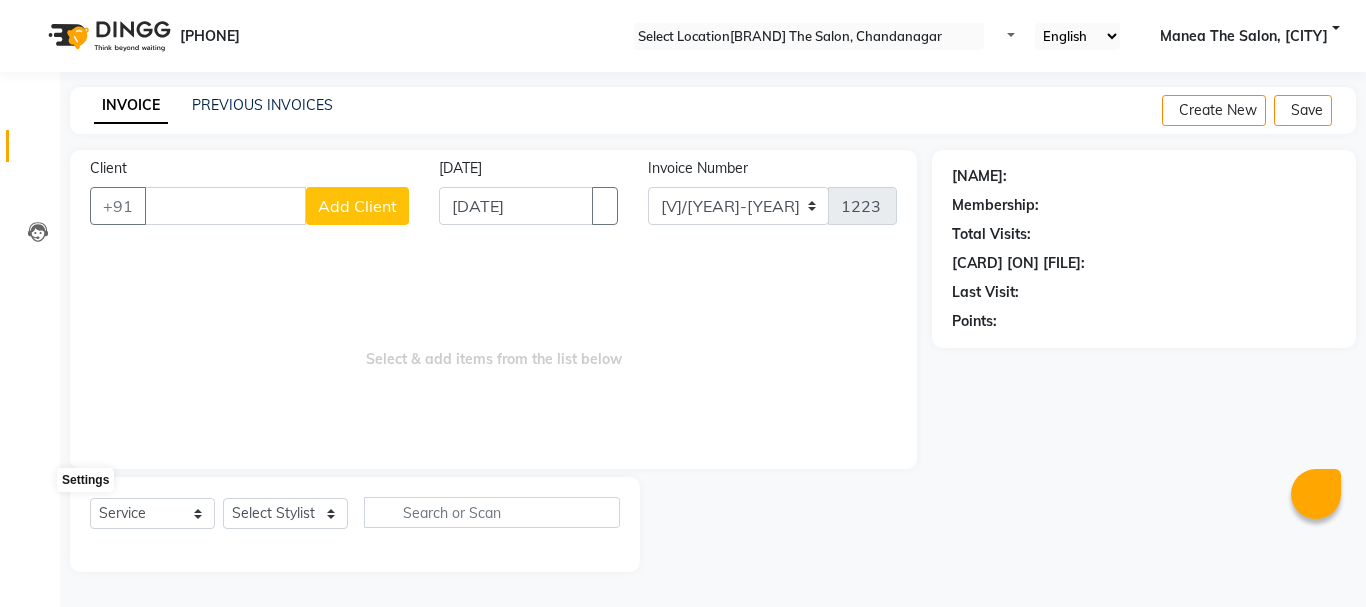 scroll, scrollTop: 0, scrollLeft: 0, axis: both 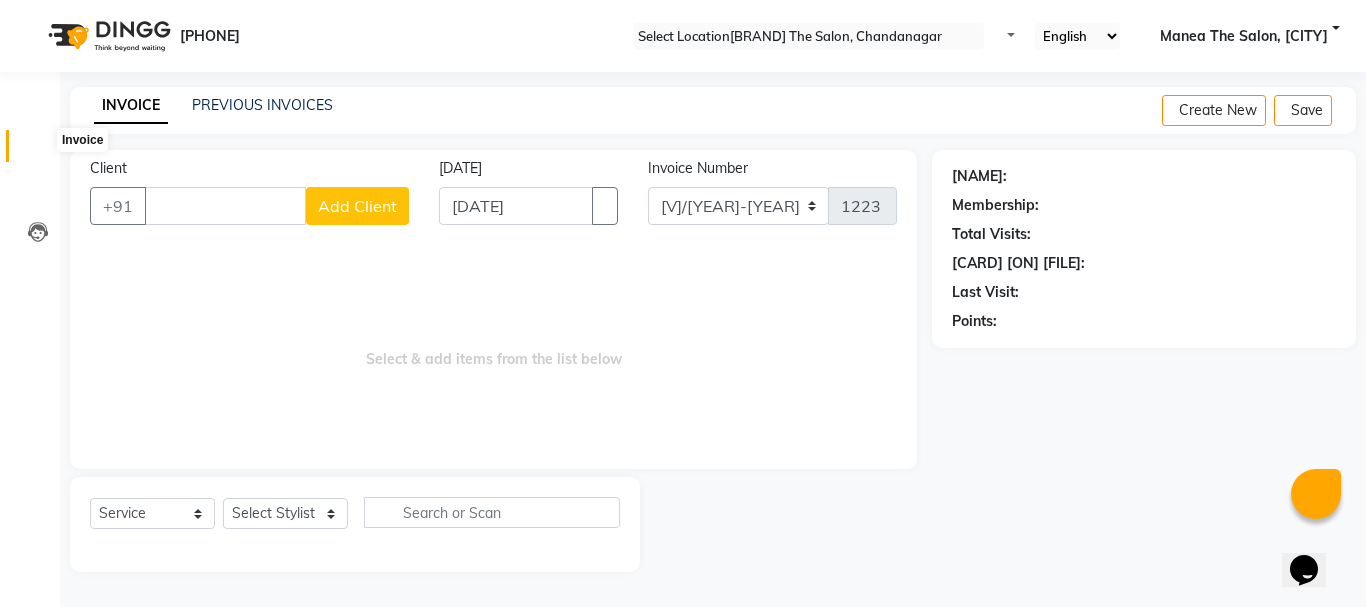 type 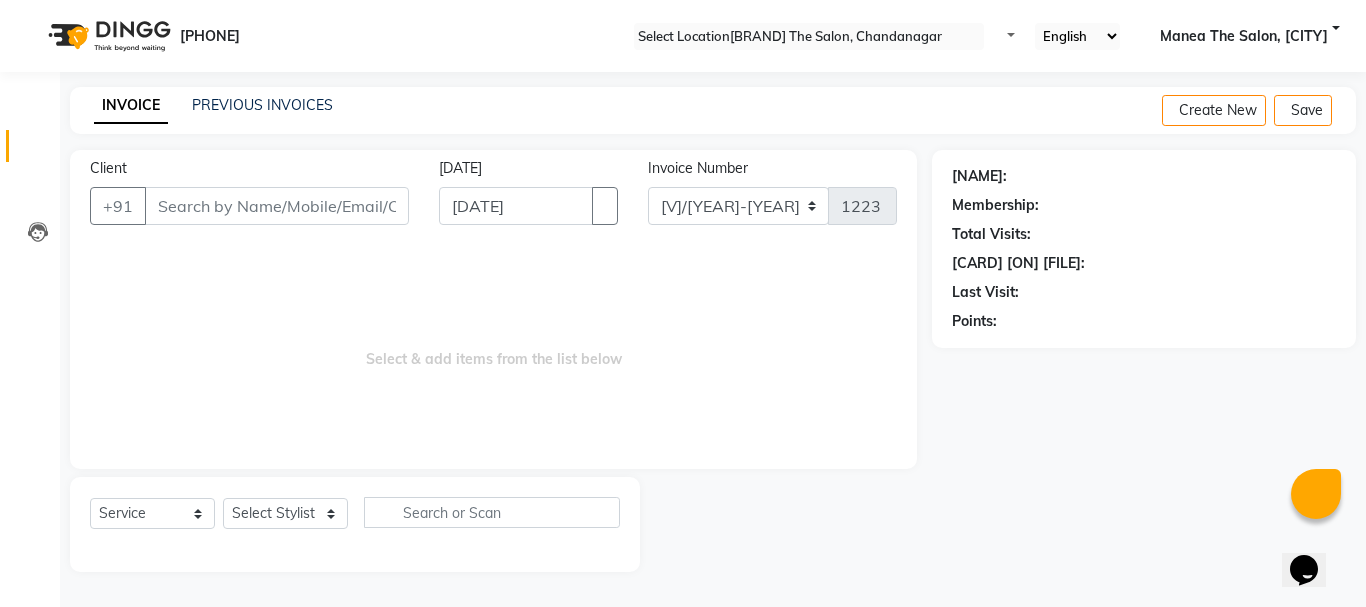 click on "Client" at bounding box center (277, 206) 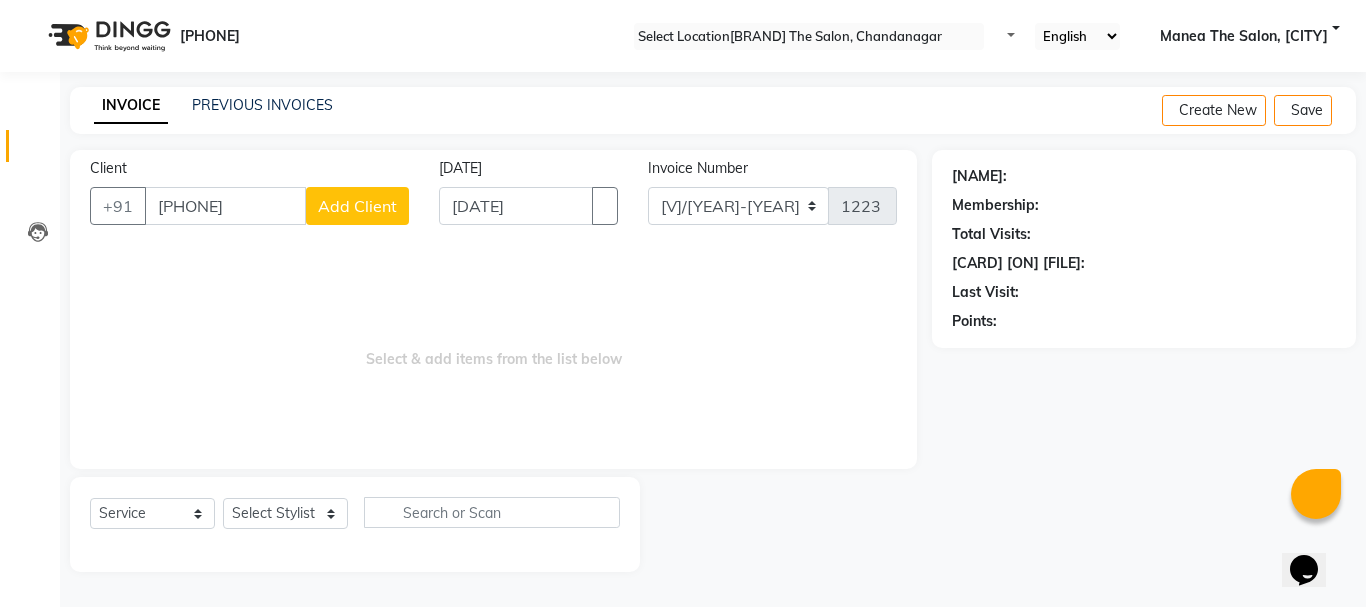 type on "[PHONE]" 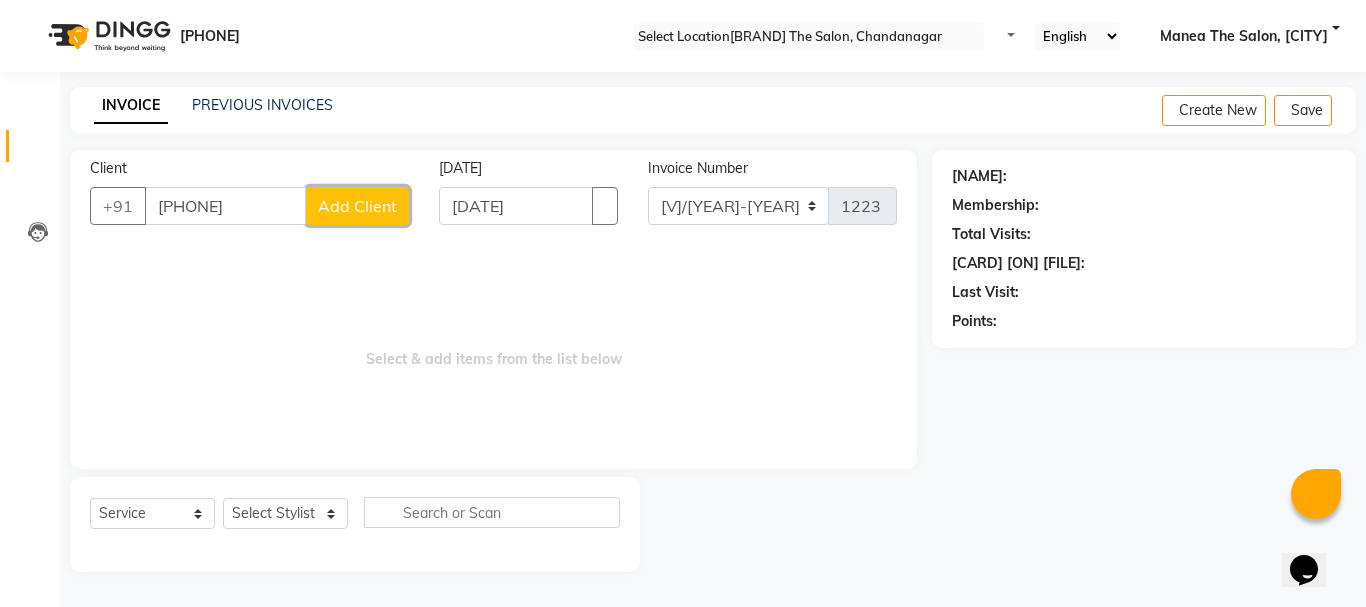 click on "Add Client" at bounding box center (357, 206) 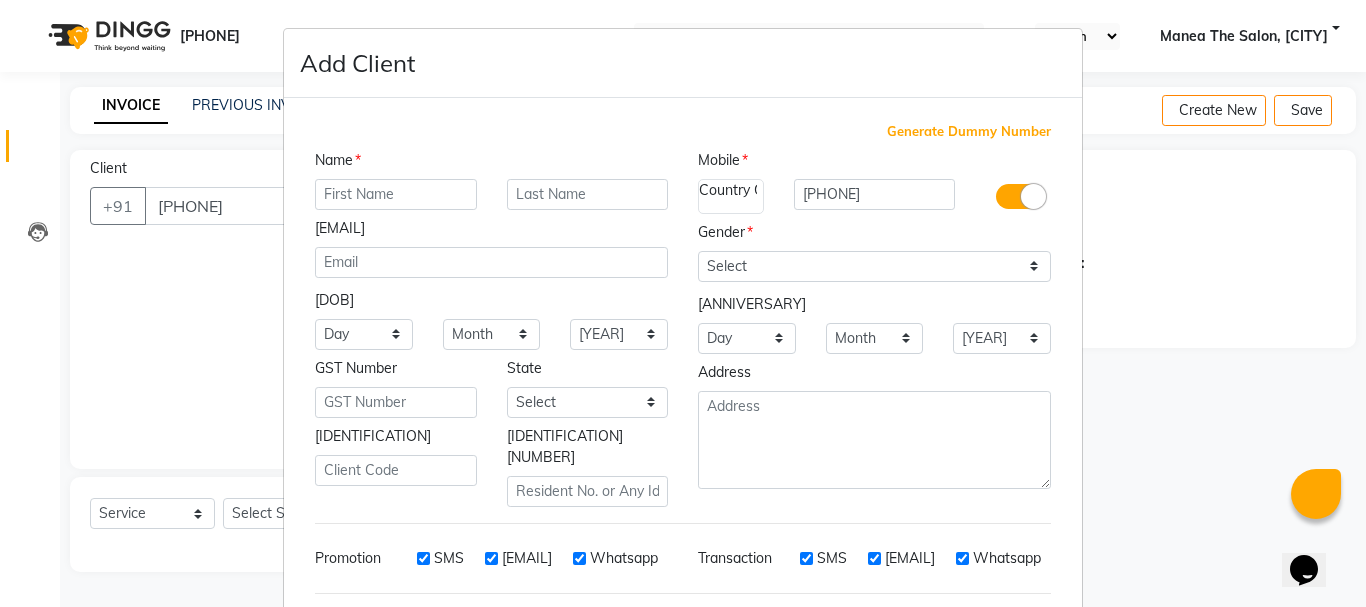click at bounding box center (396, 194) 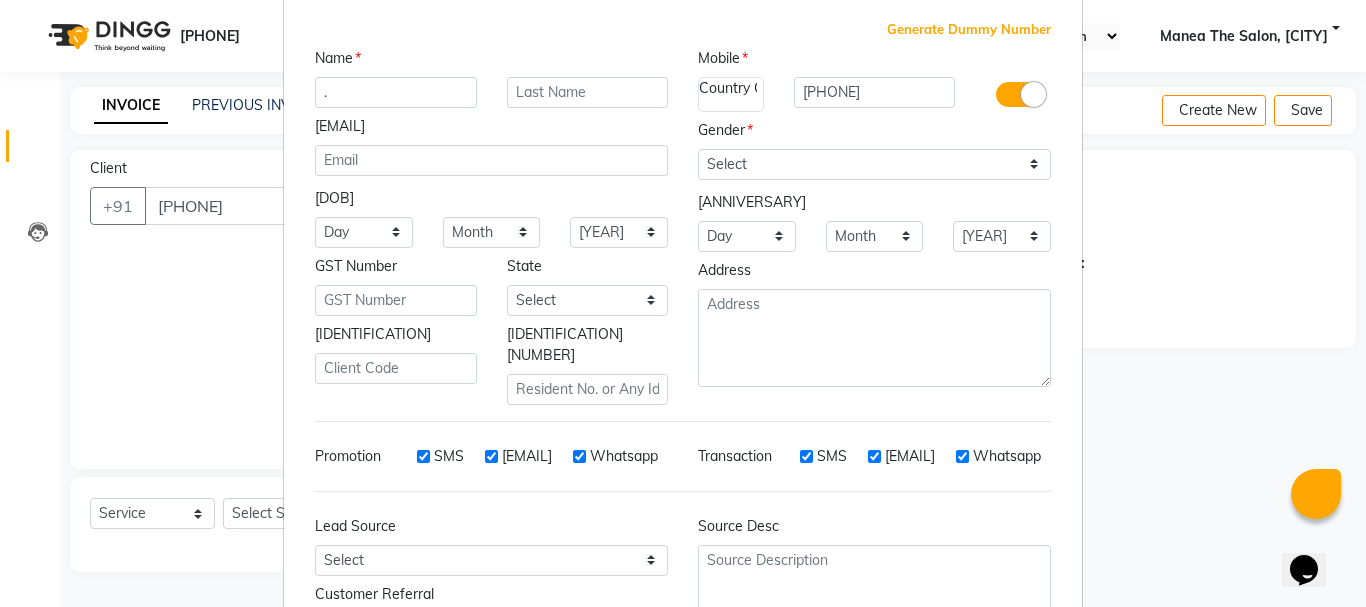 scroll, scrollTop: 242, scrollLeft: 0, axis: vertical 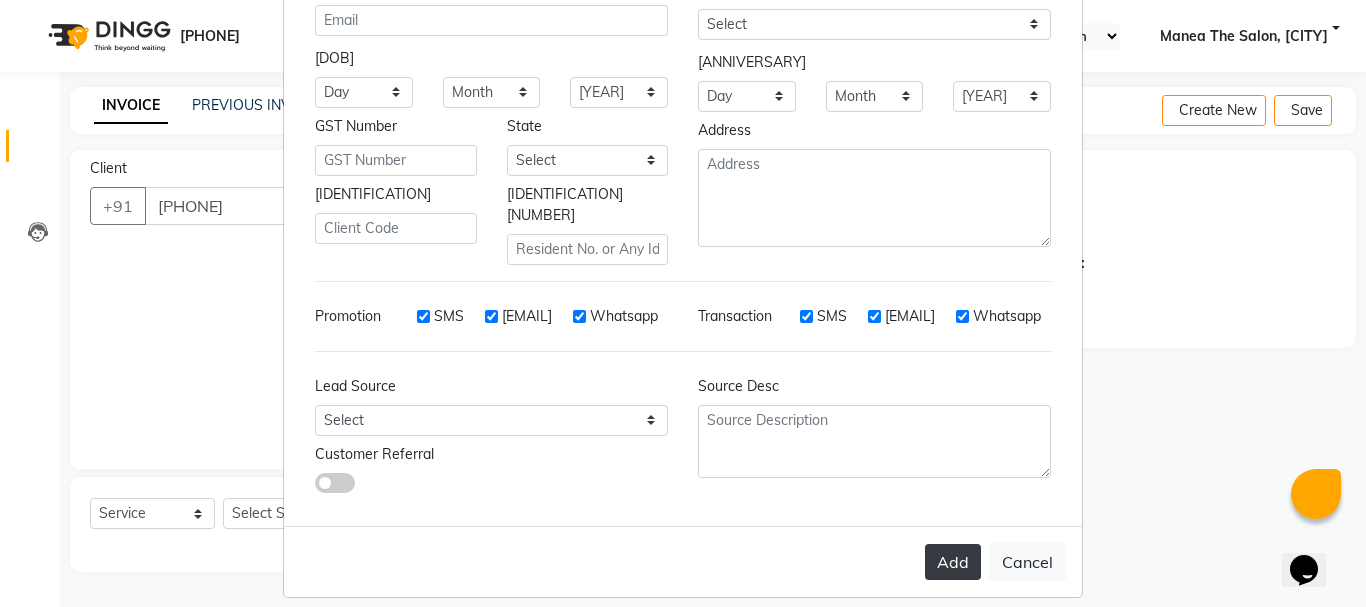 type on "." 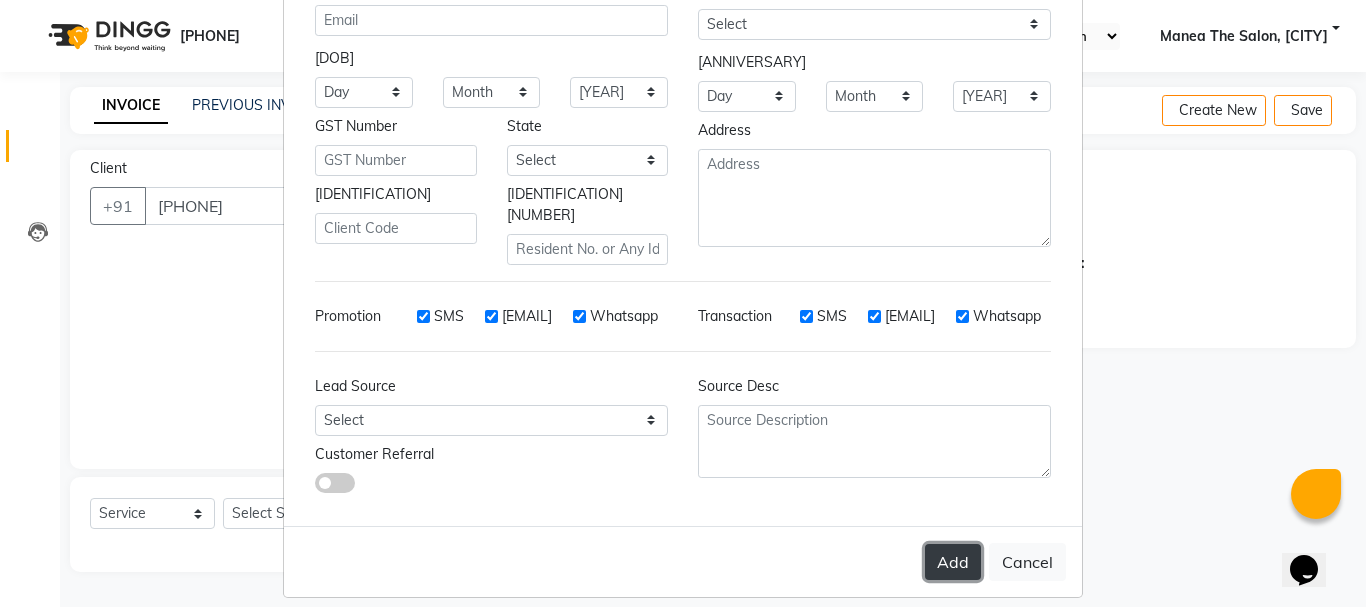 click on "Add" at bounding box center [953, 562] 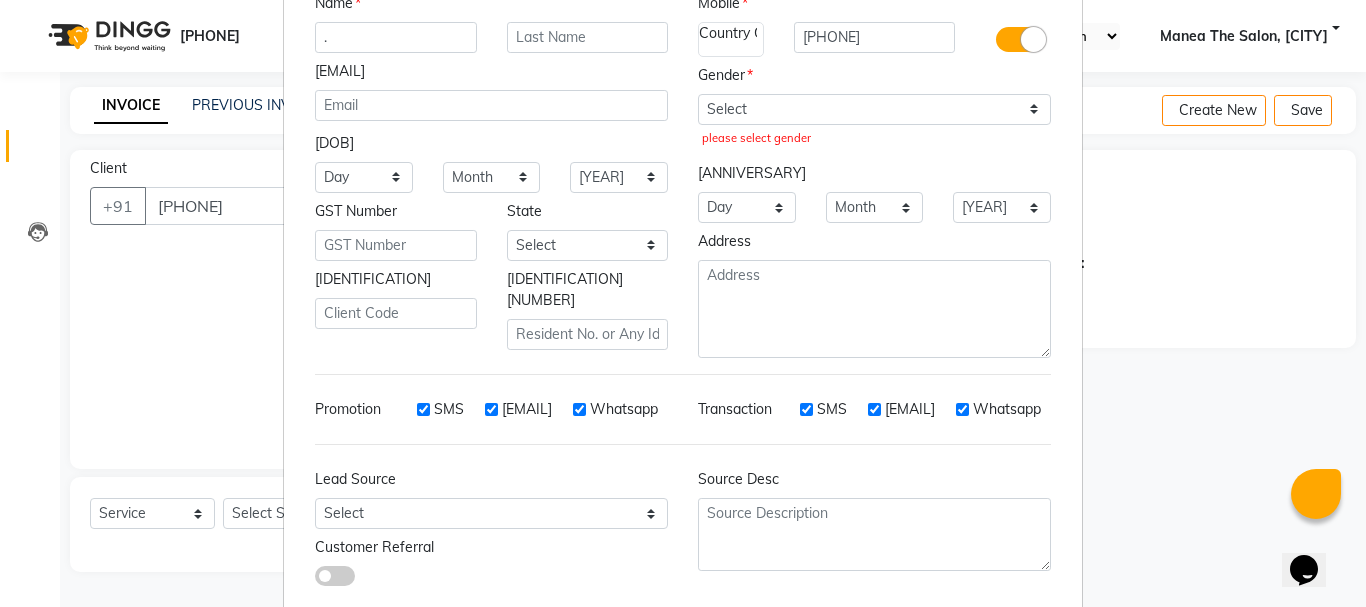 scroll, scrollTop: 42, scrollLeft: 0, axis: vertical 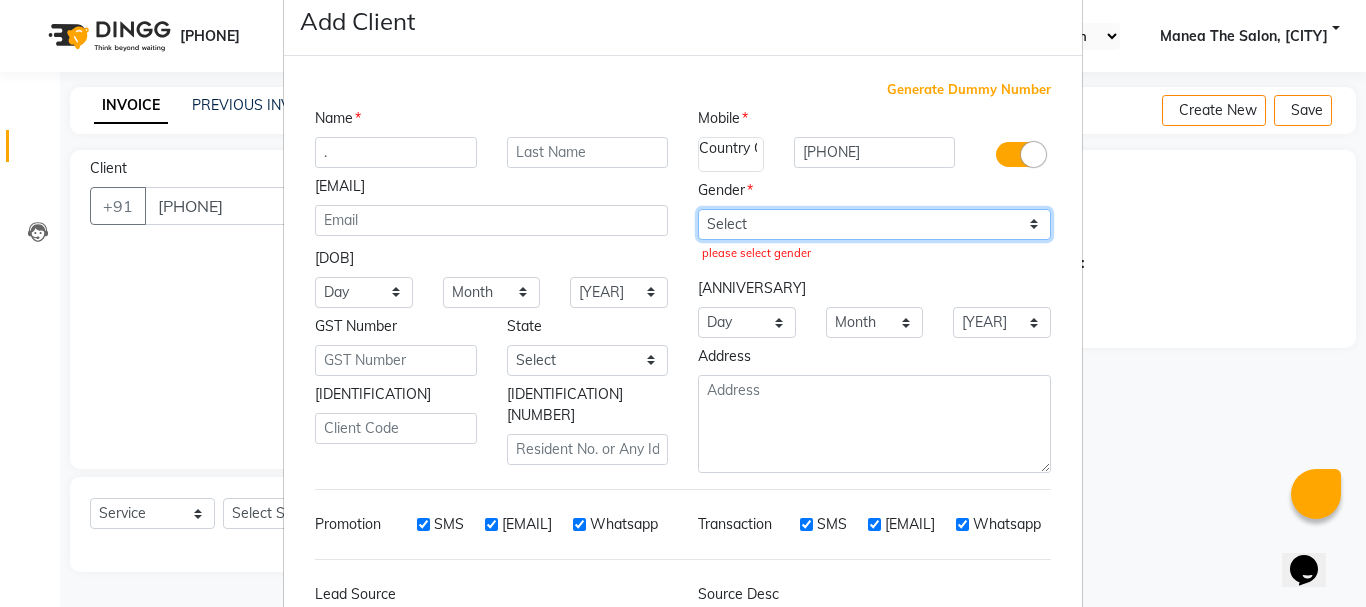 click on "Select Male Female Other Prefer Not To Say" at bounding box center (874, 224) 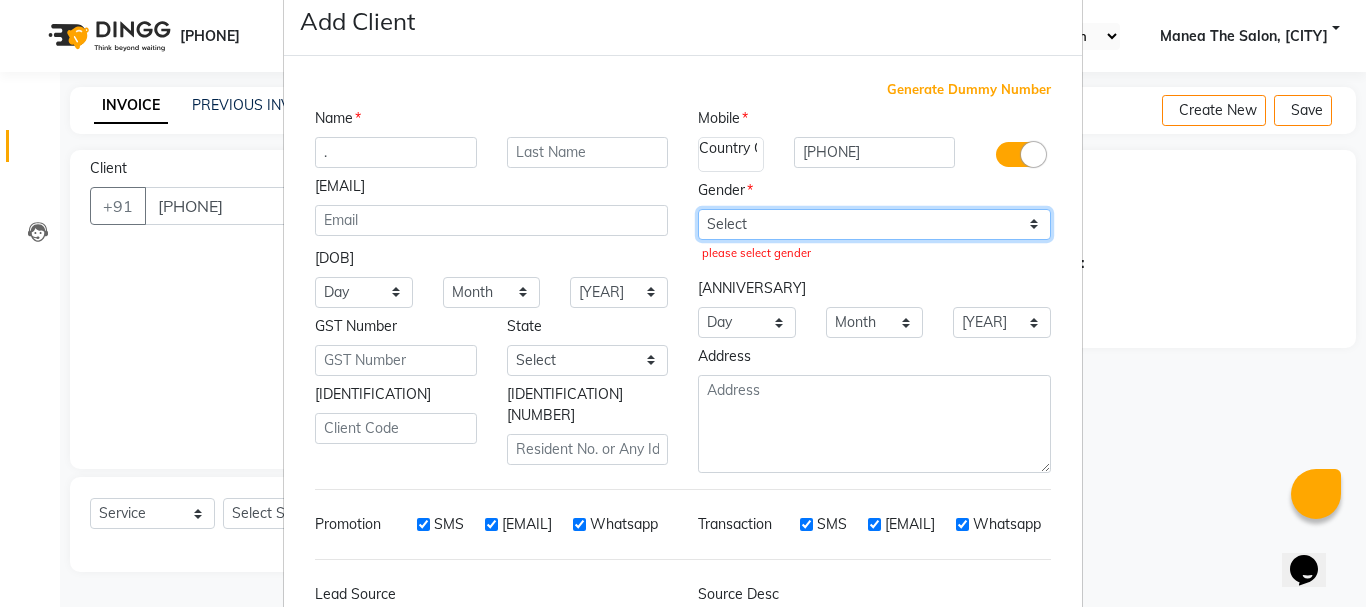 select on "female" 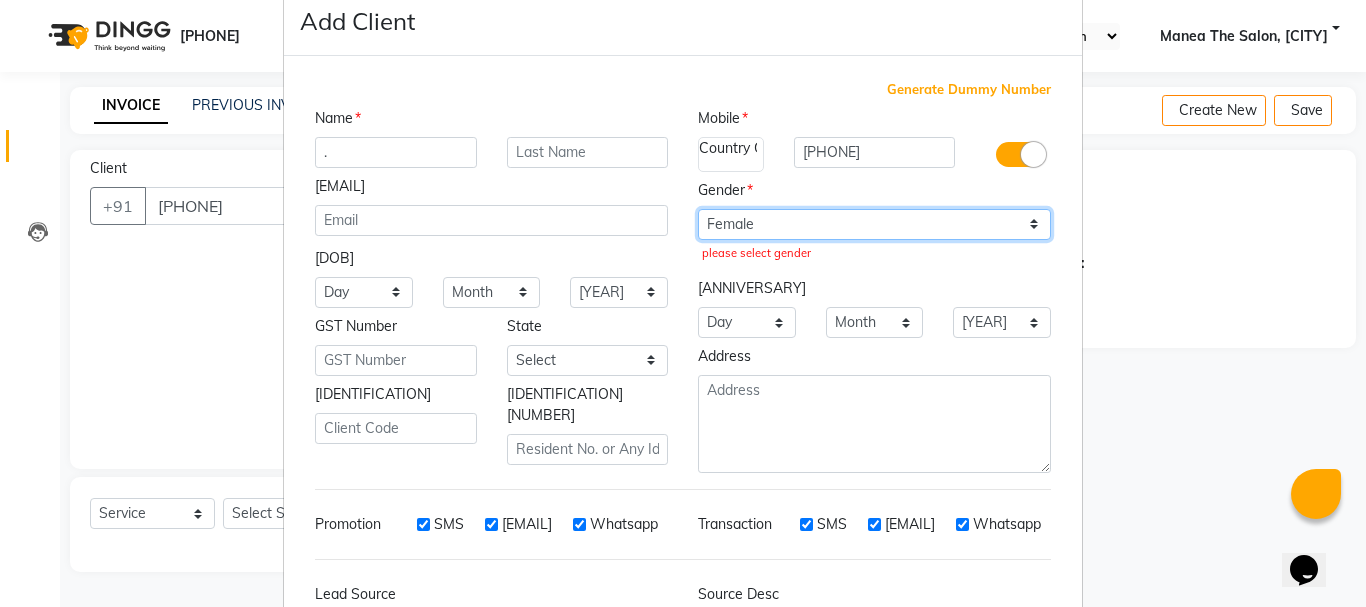 click on "Select Male Female Other Prefer Not To Say" at bounding box center (874, 224) 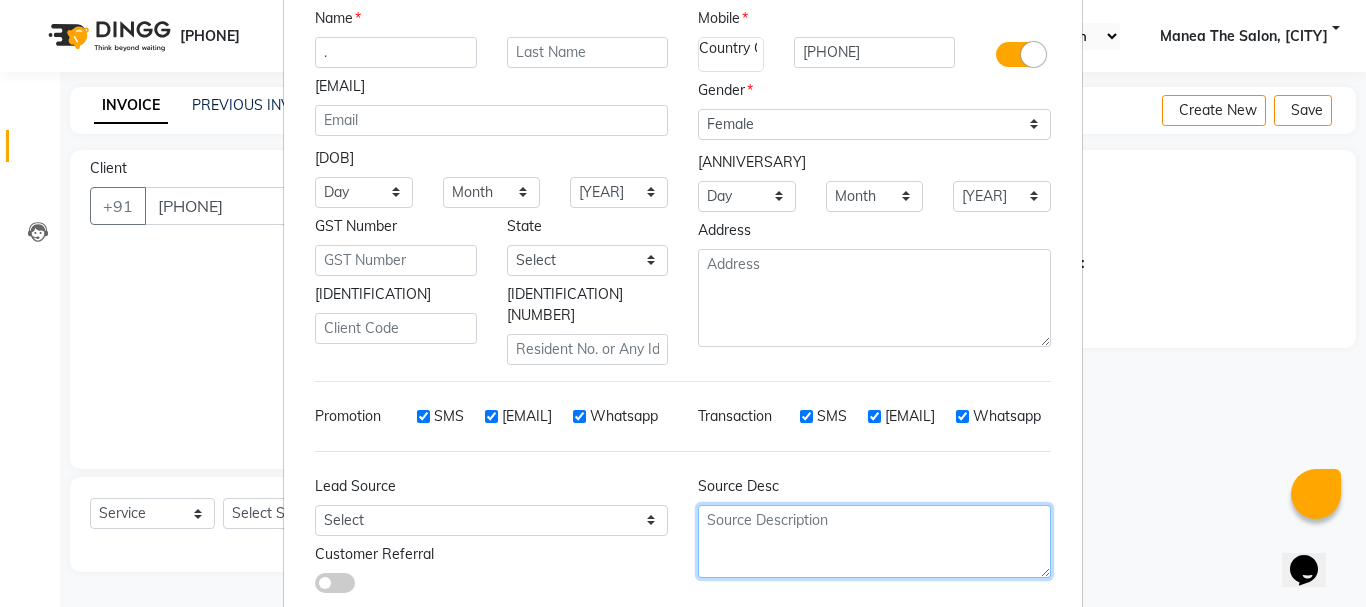 click on "Source Desc" at bounding box center [874, 186] 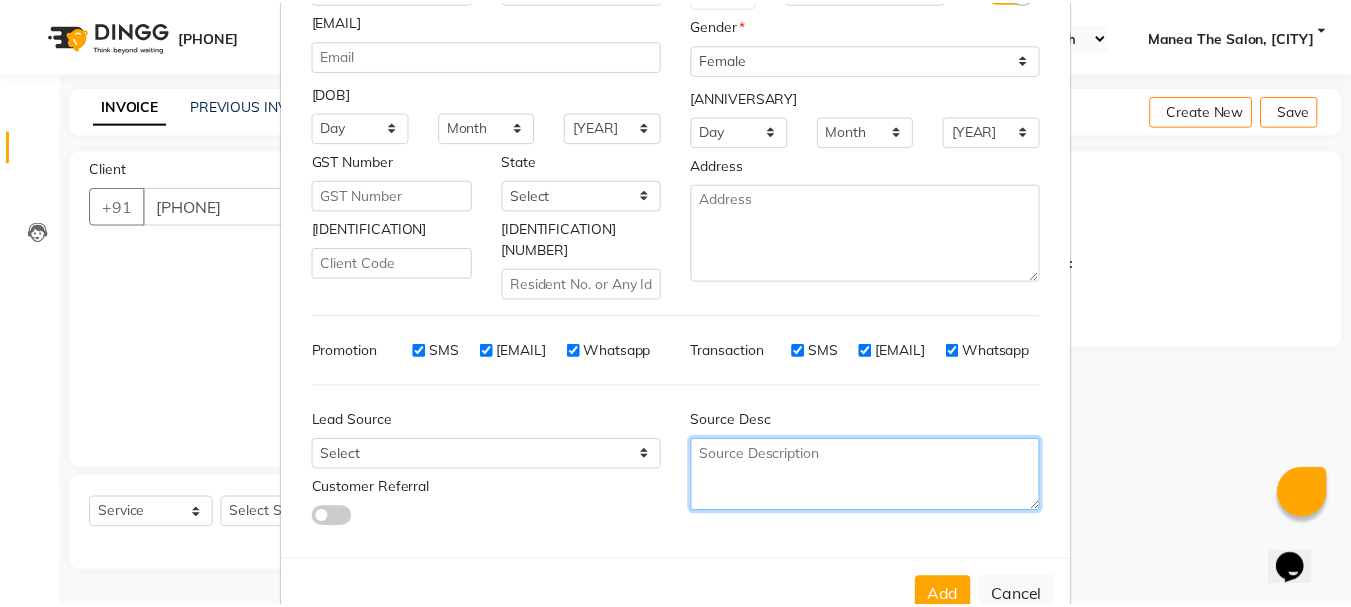 scroll, scrollTop: 242, scrollLeft: 0, axis: vertical 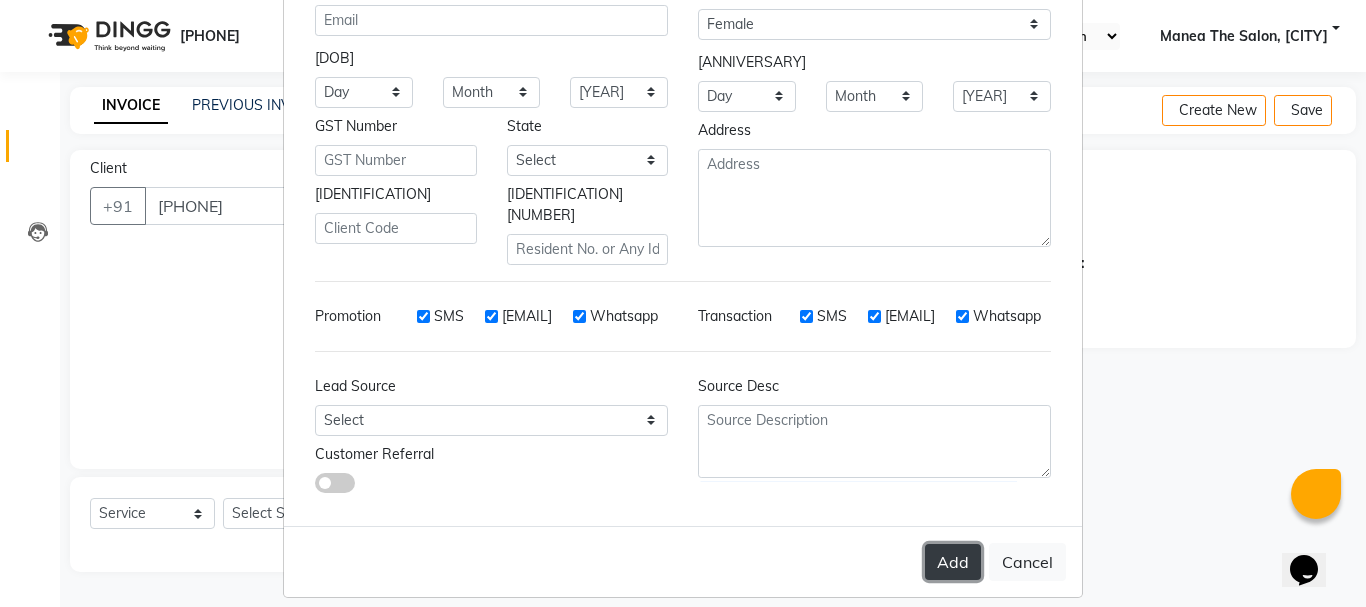 click on "Add" at bounding box center [953, 562] 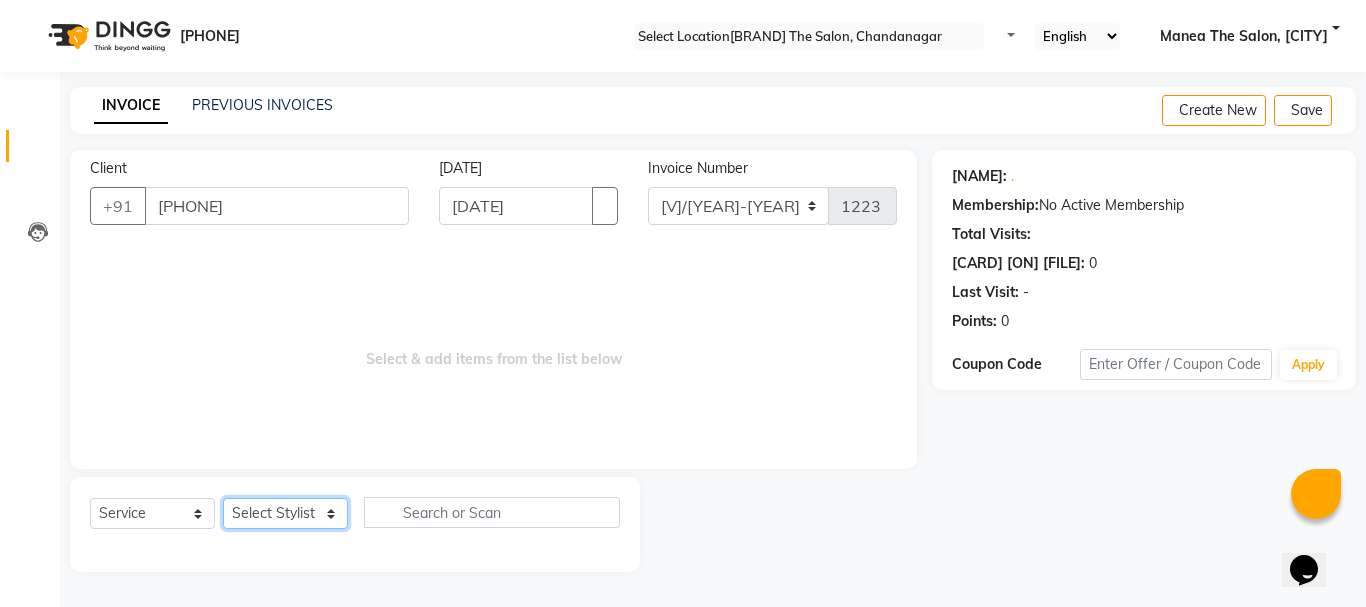 click on "Select Stylist [FIRST] [FIRST] [FIRST] [FIRST] [FIRST] [FIRST] [FIRST]" at bounding box center [285, 513] 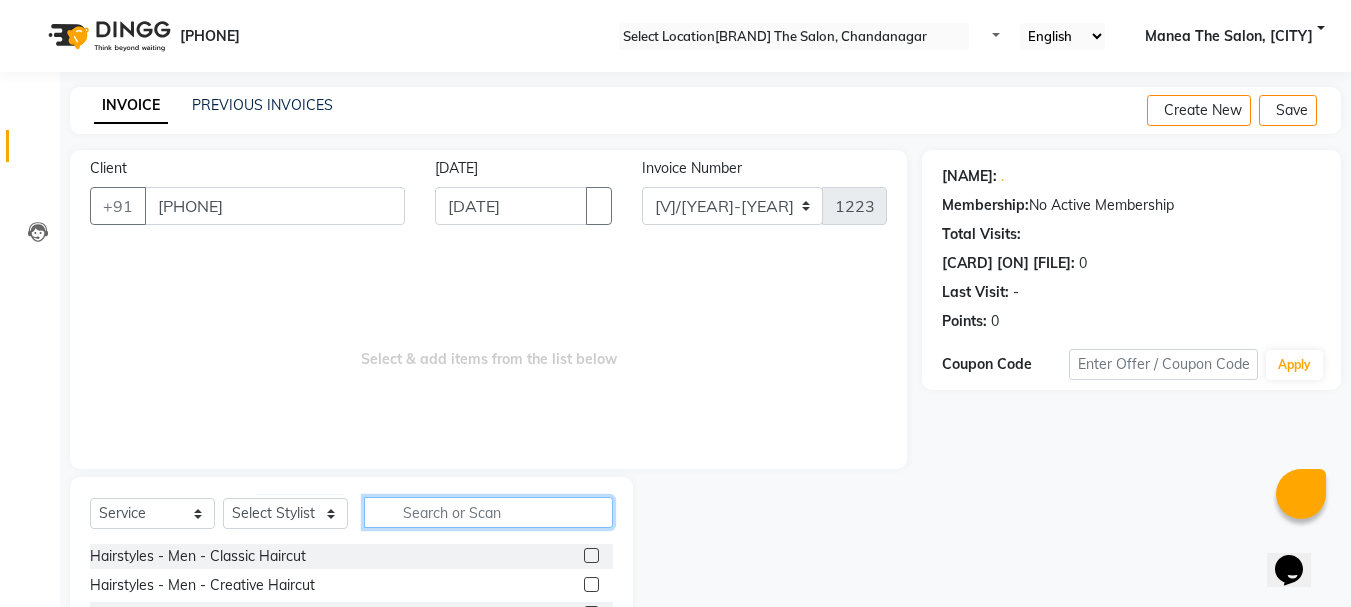 click at bounding box center (488, 512) 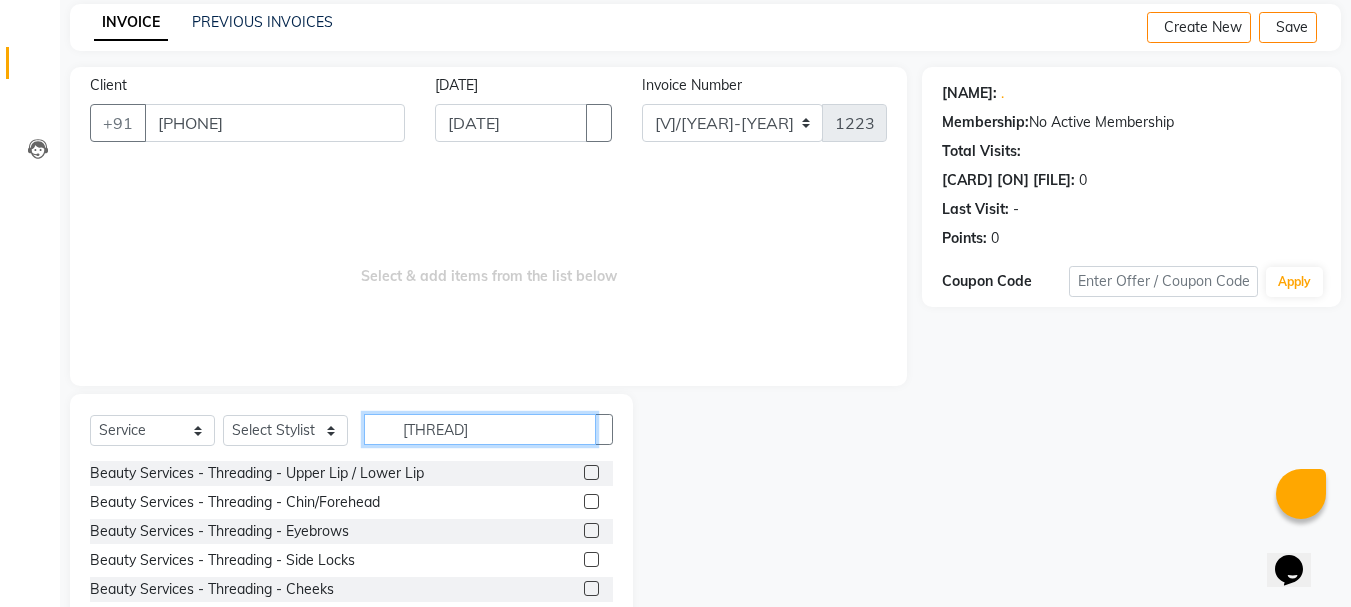 scroll, scrollTop: 168, scrollLeft: 0, axis: vertical 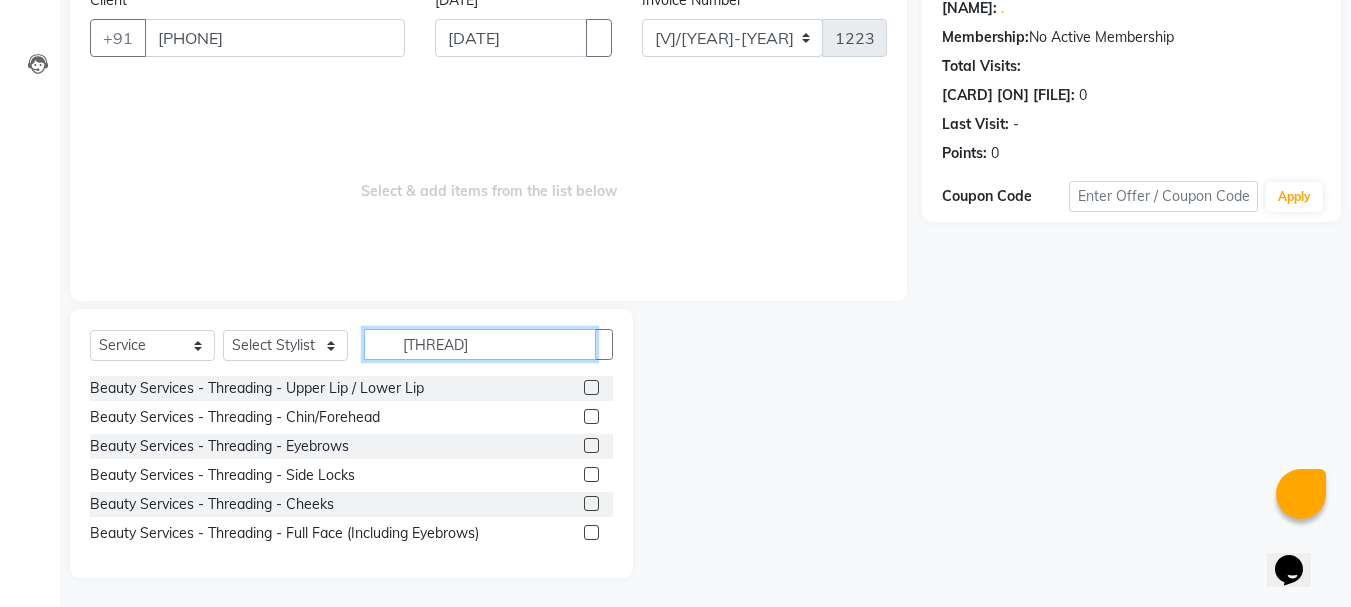 type on "[THREAD]" 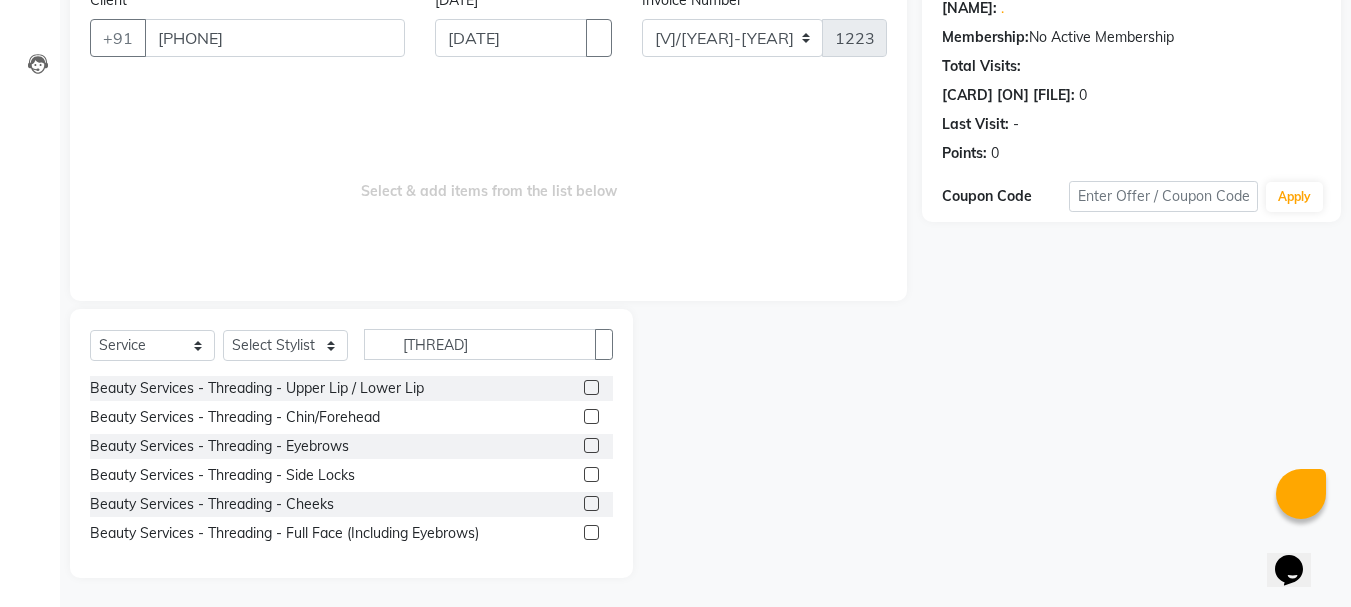 click at bounding box center (591, 416) 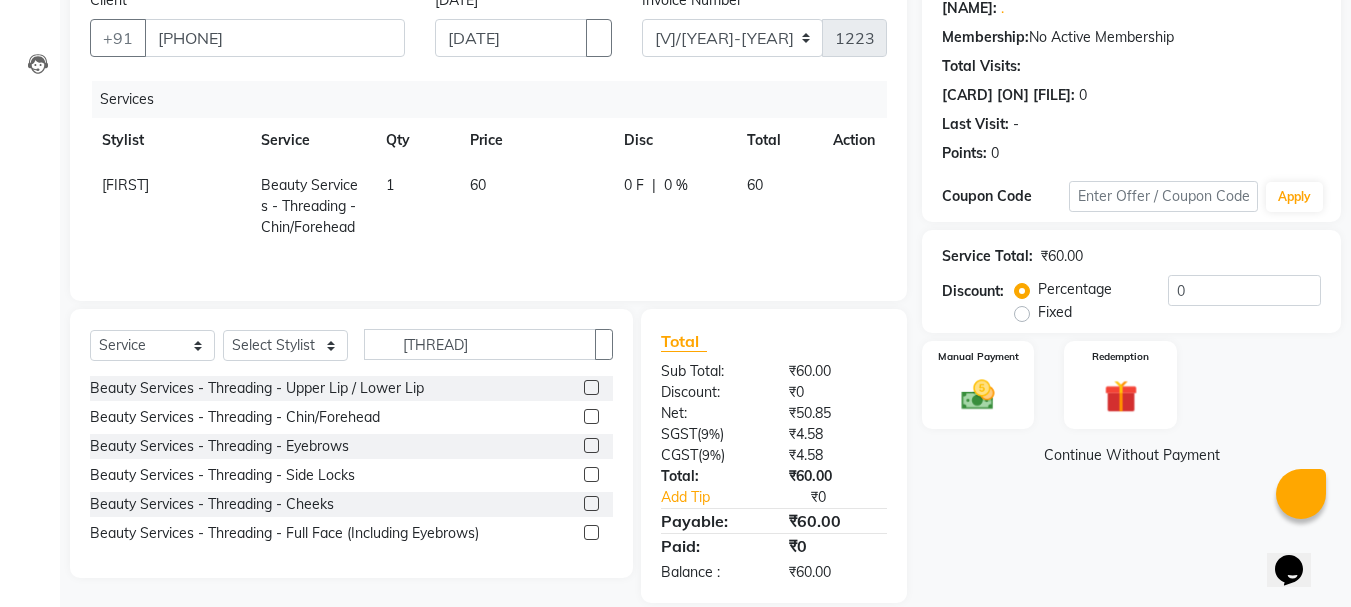 click at bounding box center (591, 445) 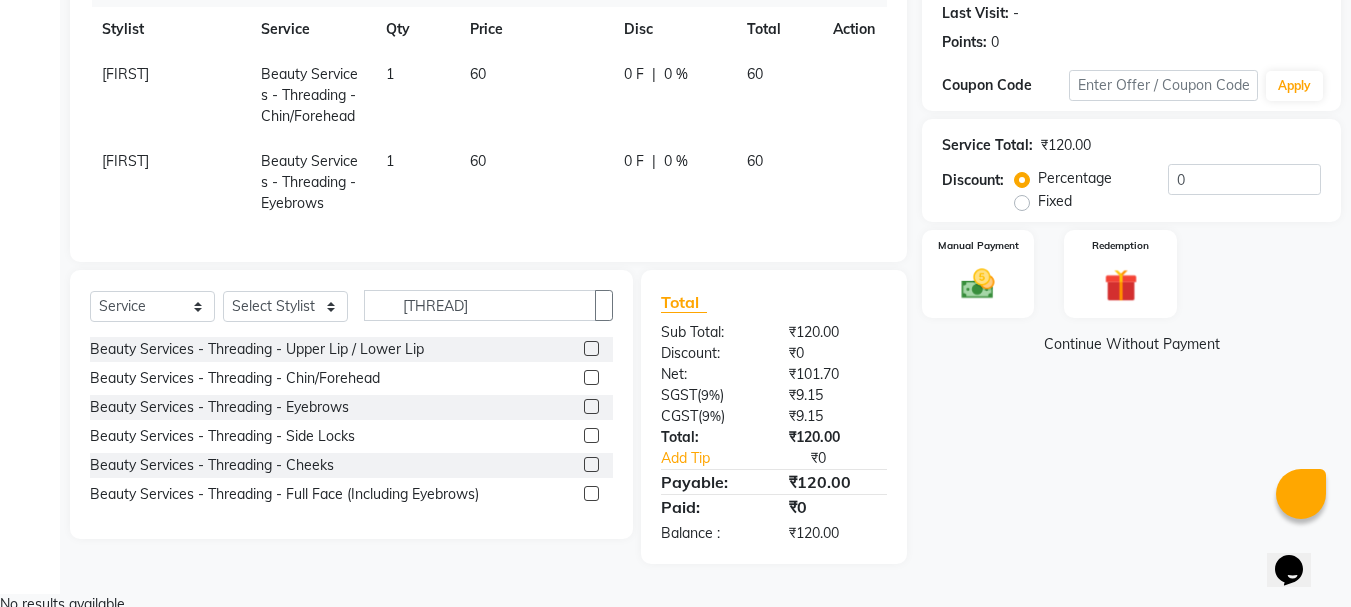 scroll, scrollTop: 280, scrollLeft: 0, axis: vertical 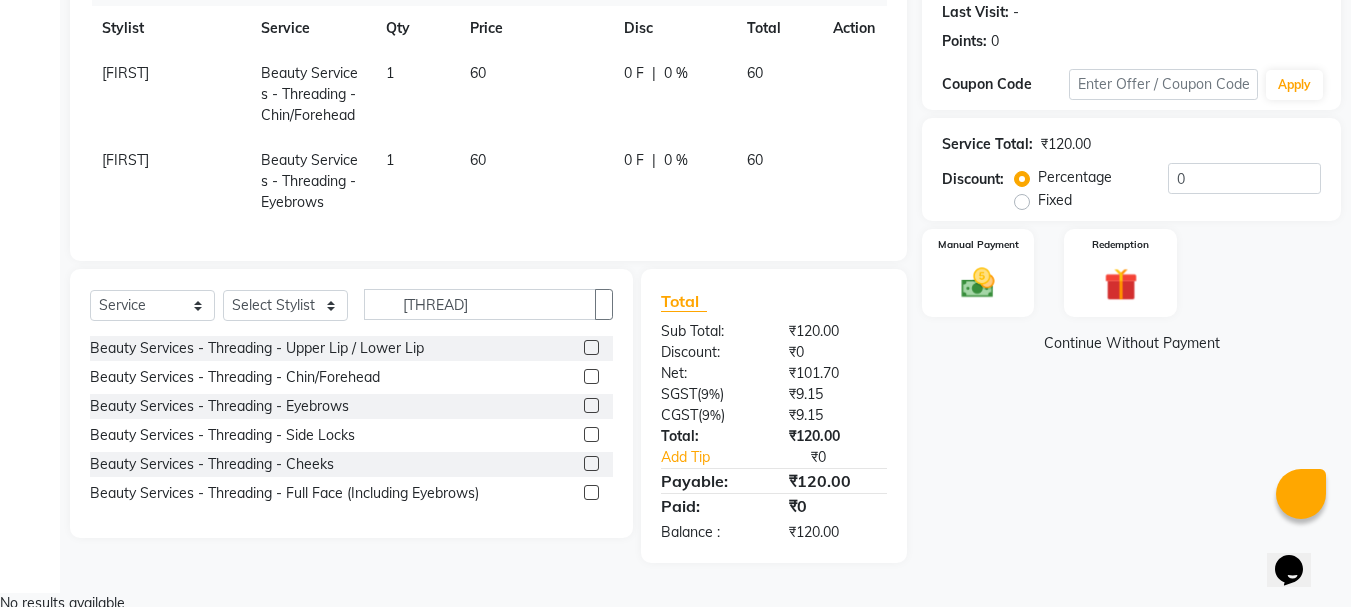 click at bounding box center (591, 405) 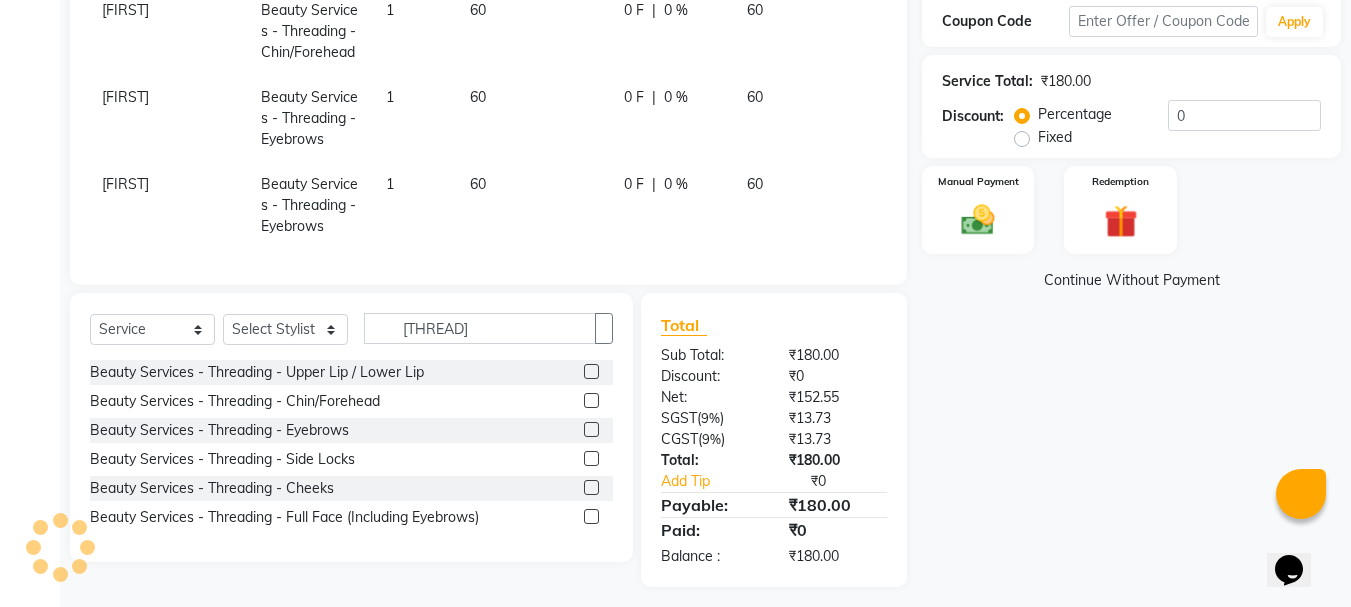 scroll, scrollTop: 367, scrollLeft: 0, axis: vertical 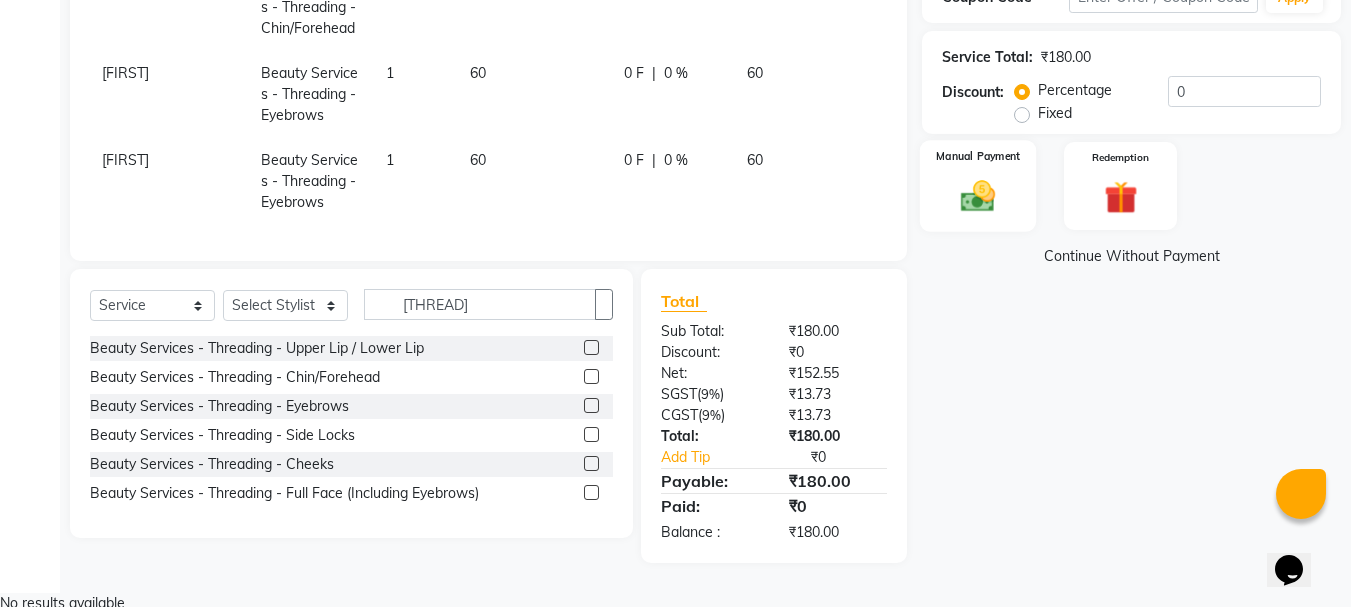 click at bounding box center (978, 196) 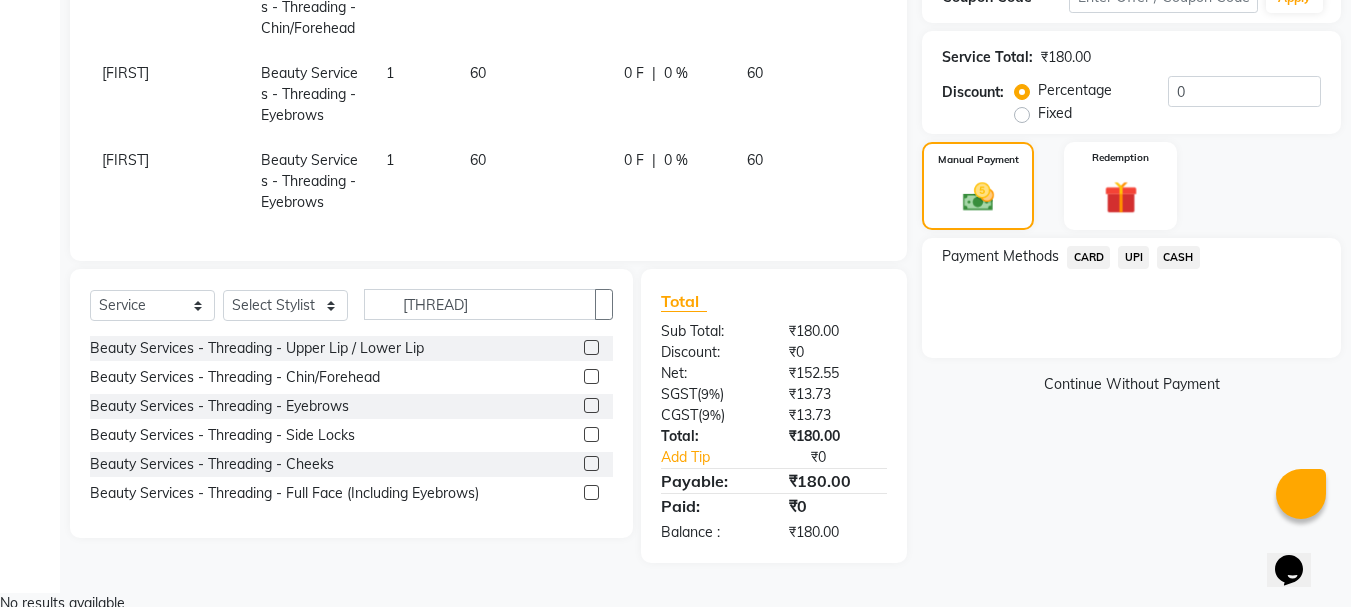 click on "UPI" at bounding box center [1088, 257] 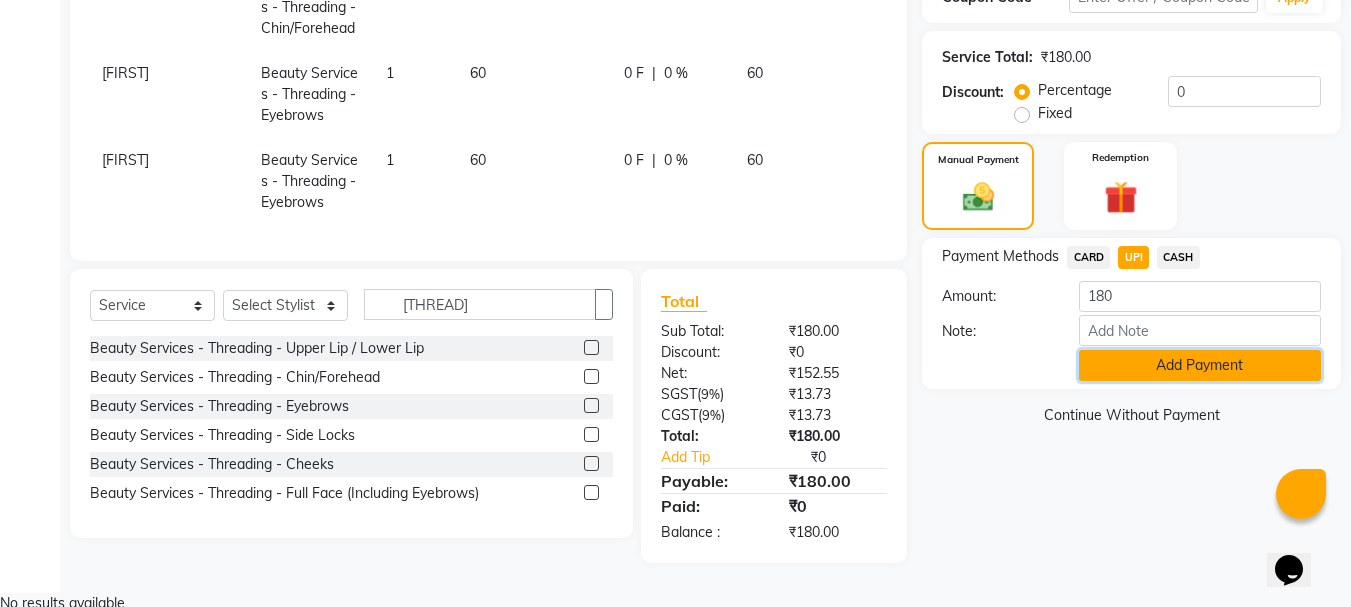 click on "Add Payment" at bounding box center [1200, 365] 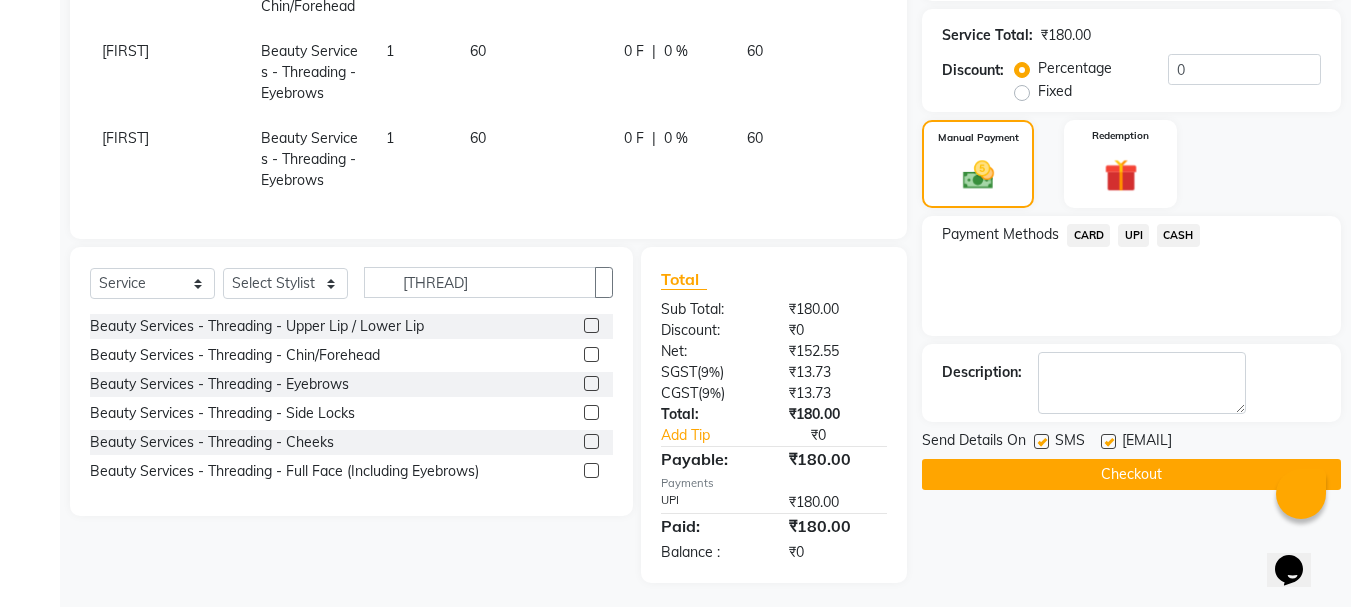 scroll, scrollTop: 409, scrollLeft: 0, axis: vertical 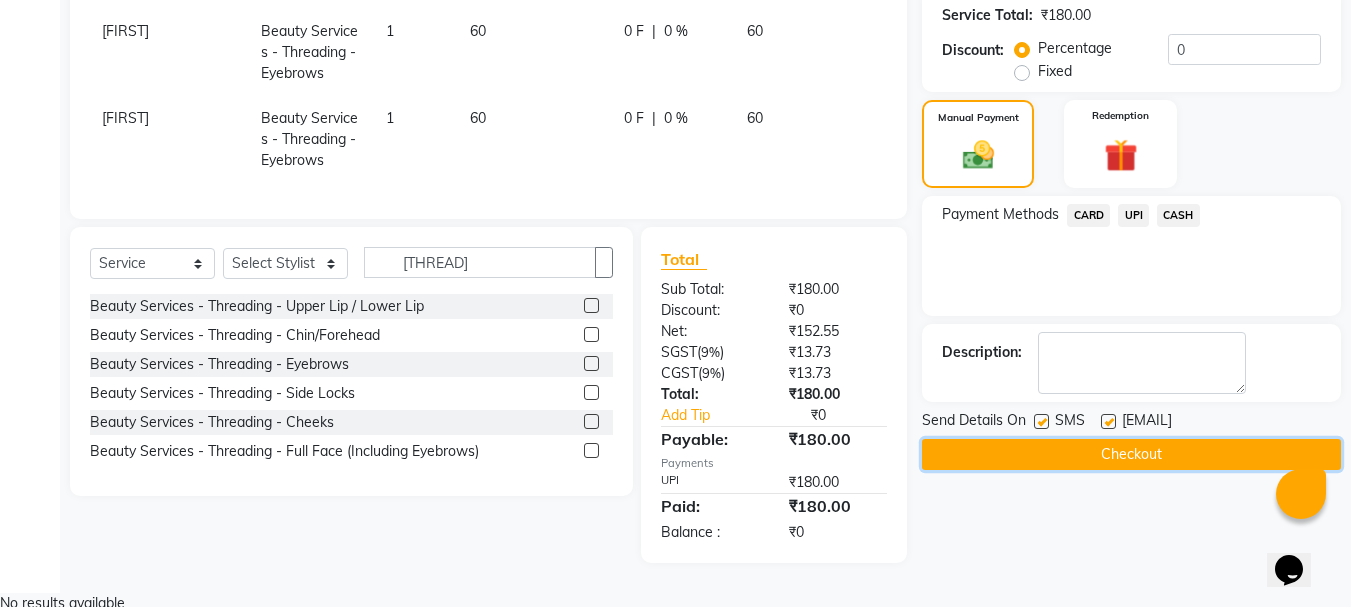 click on "Checkout" at bounding box center (1131, 454) 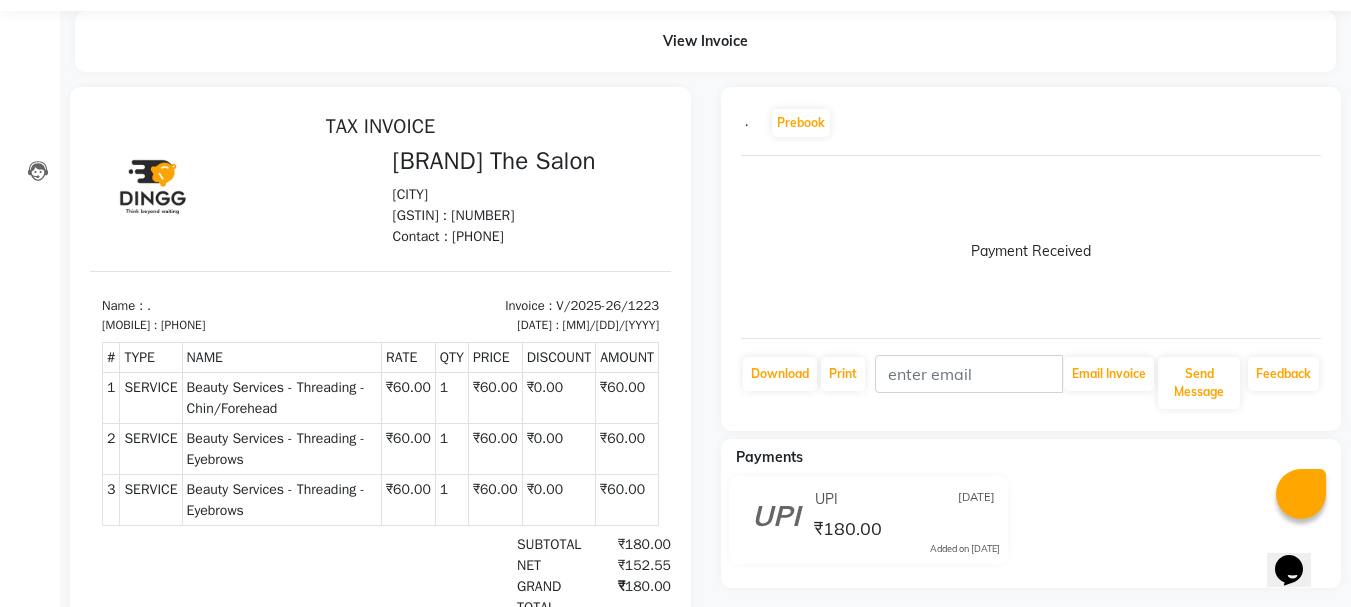 scroll, scrollTop: 45, scrollLeft: 0, axis: vertical 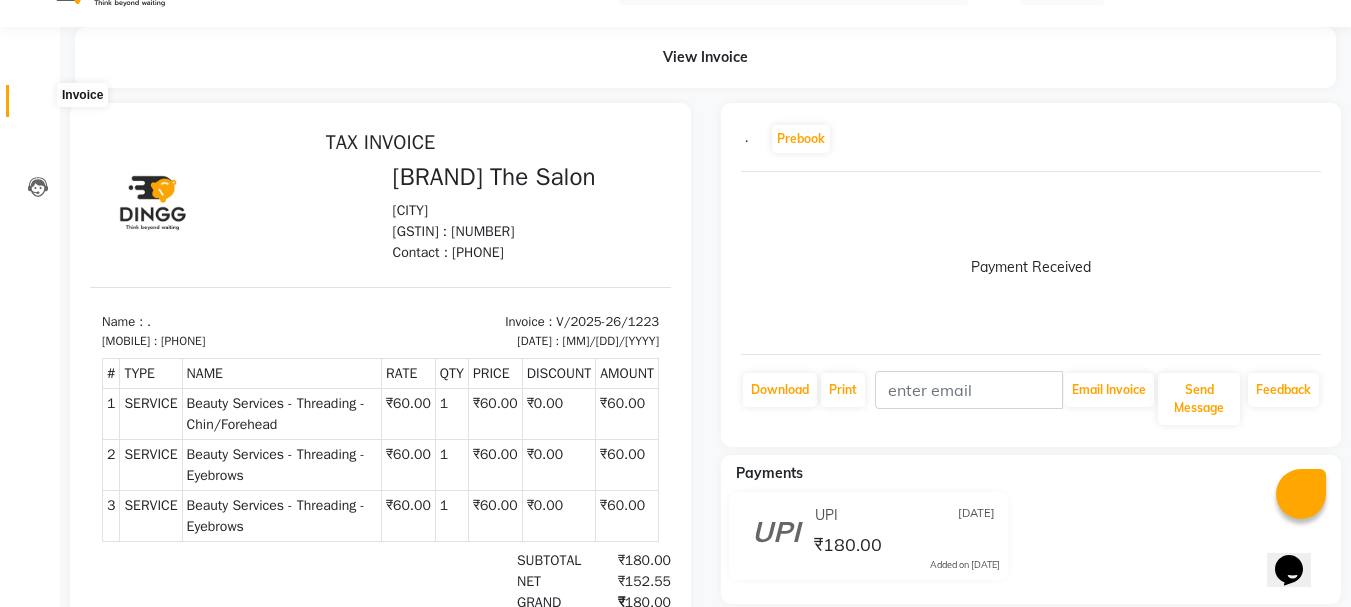 click at bounding box center (37, 106) 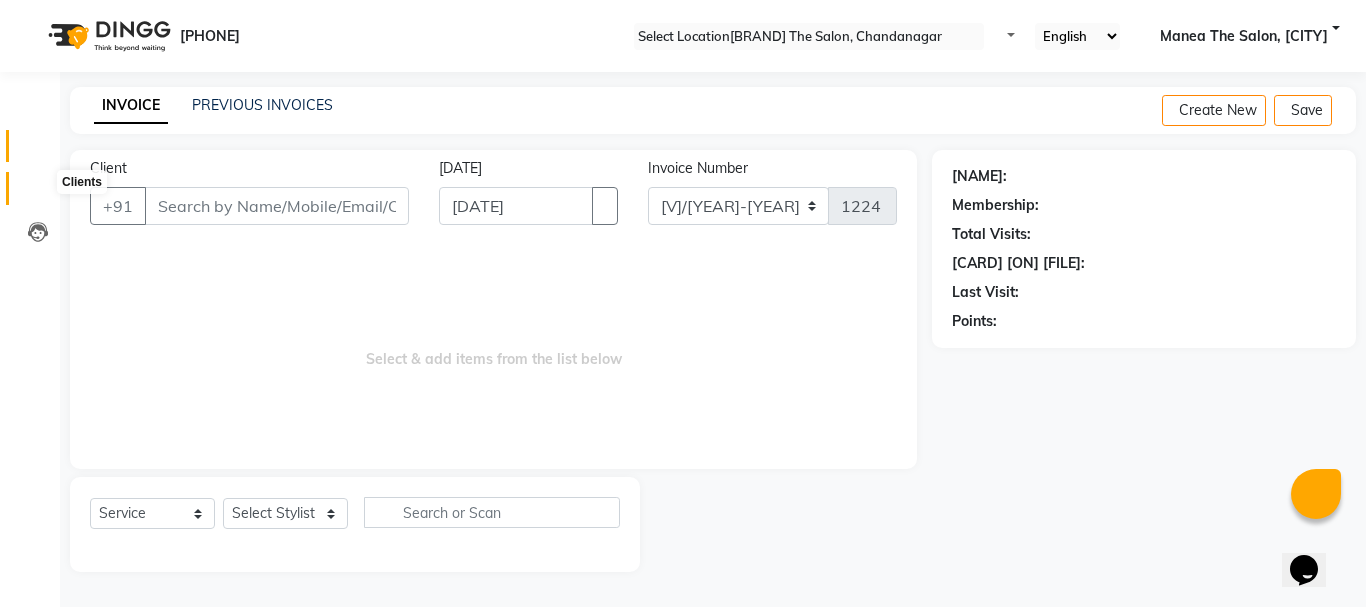 click at bounding box center (38, 193) 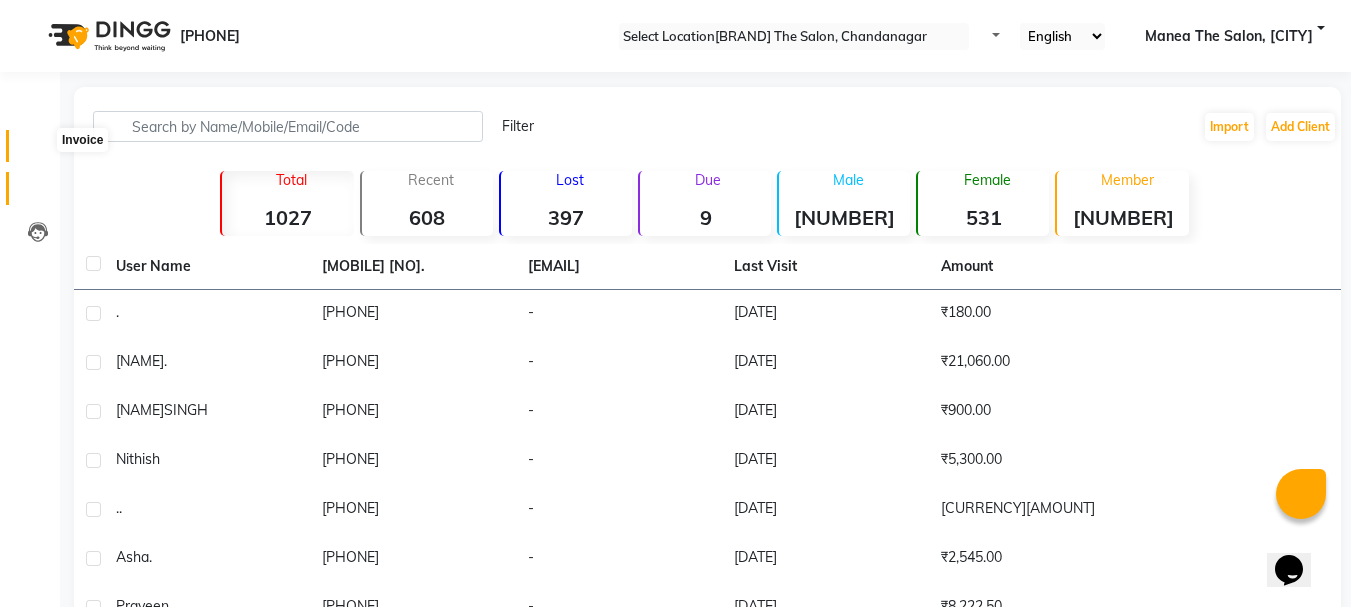 click at bounding box center [38, 151] 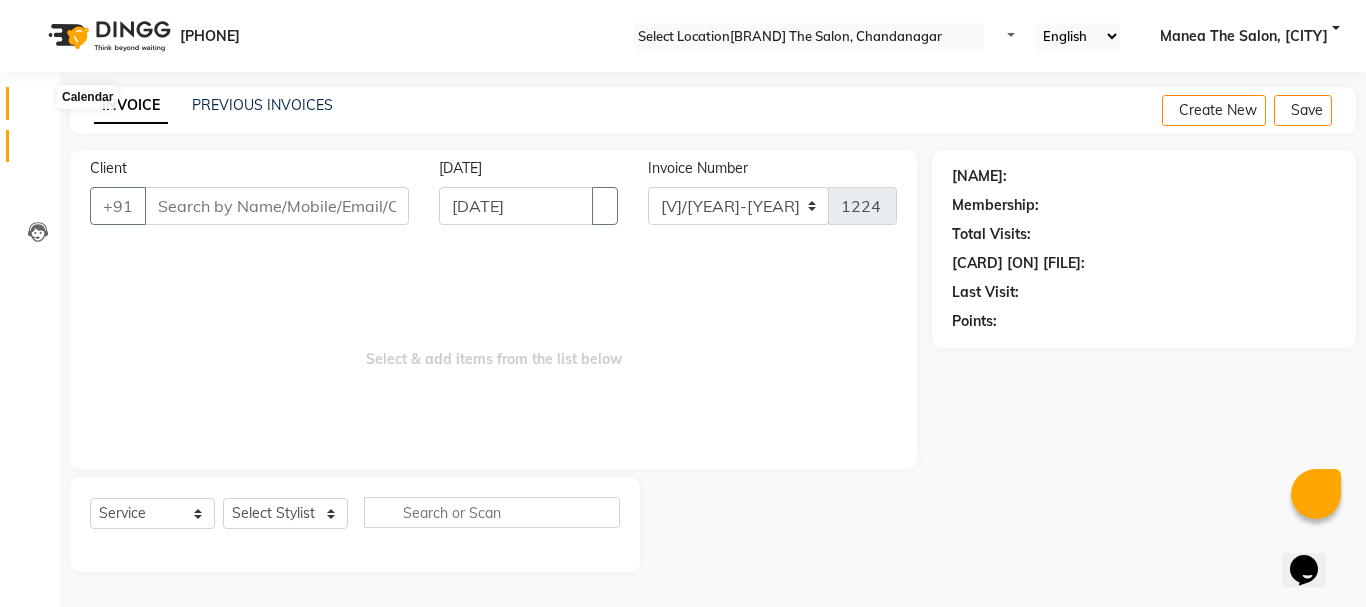 click at bounding box center (38, 108) 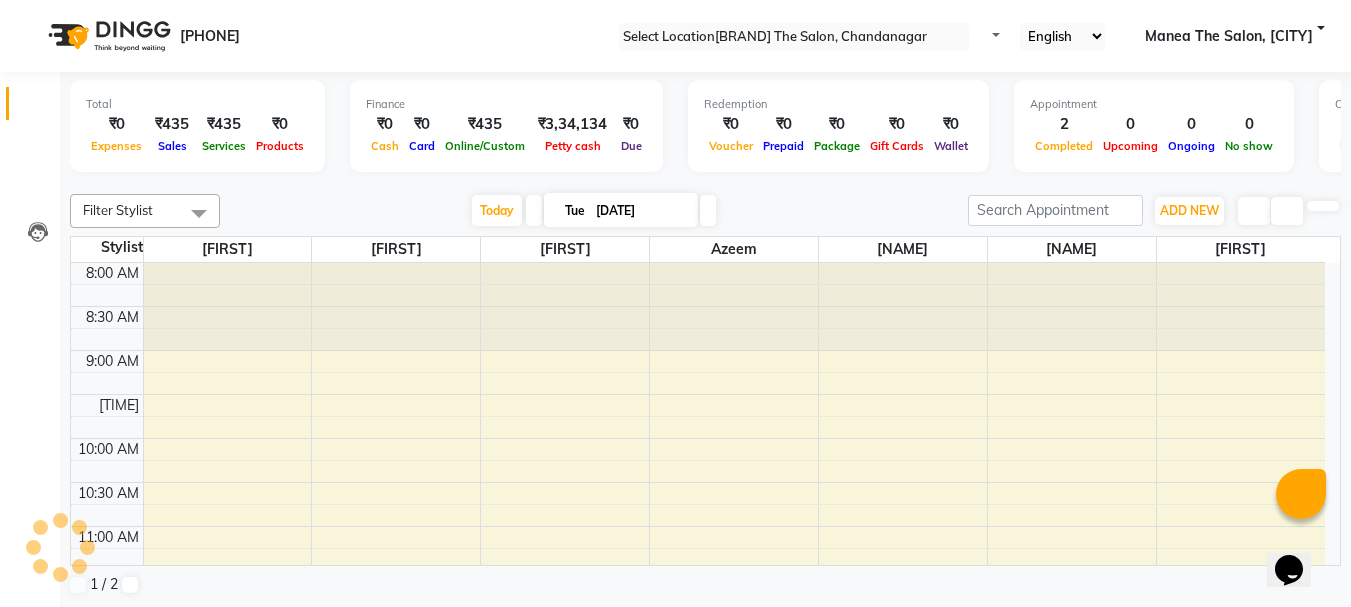 scroll, scrollTop: 0, scrollLeft: 0, axis: both 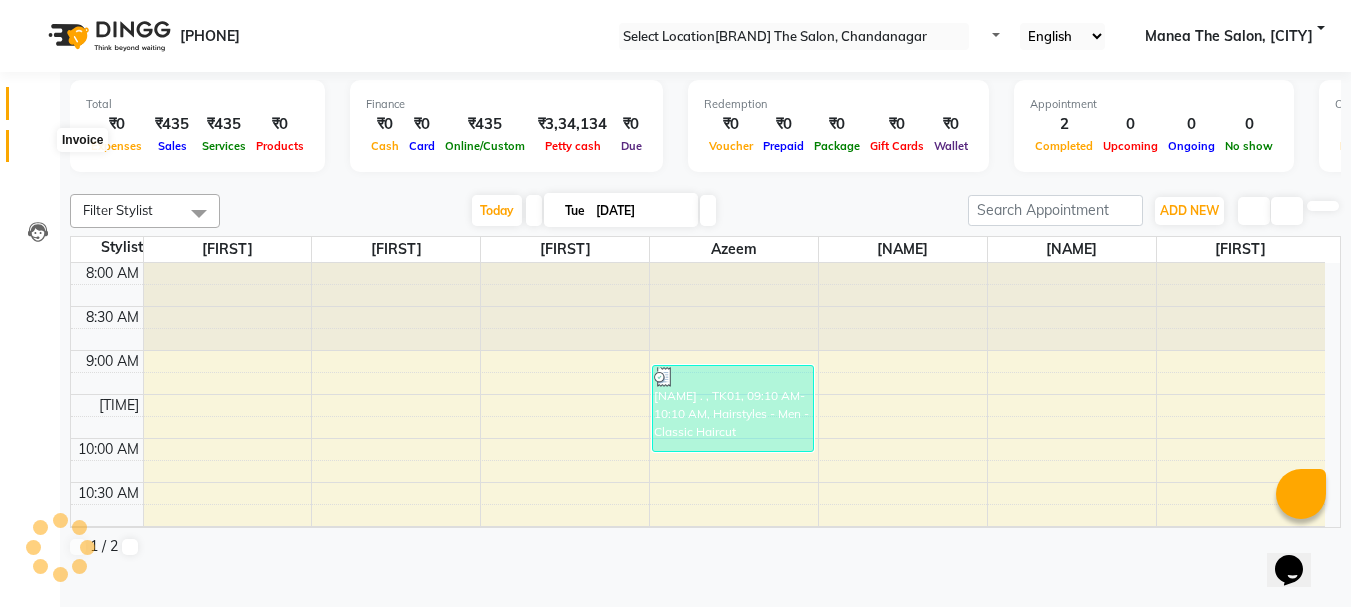 click at bounding box center [37, 151] 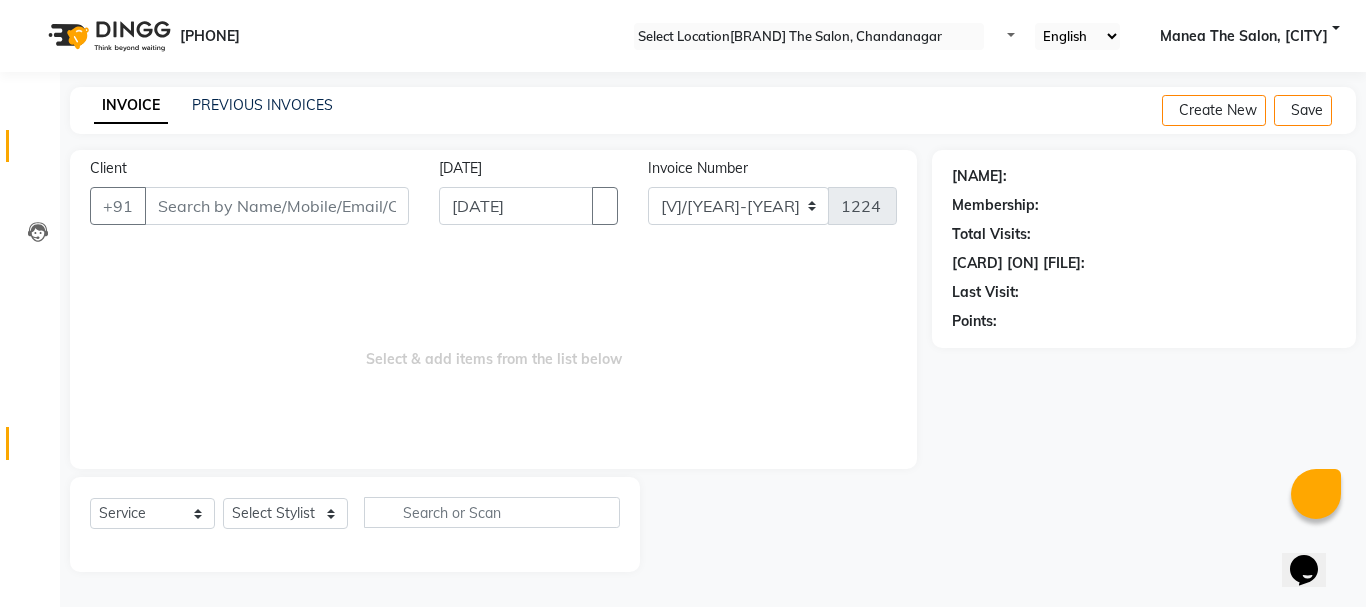 click on "Reports" at bounding box center (30, 443) 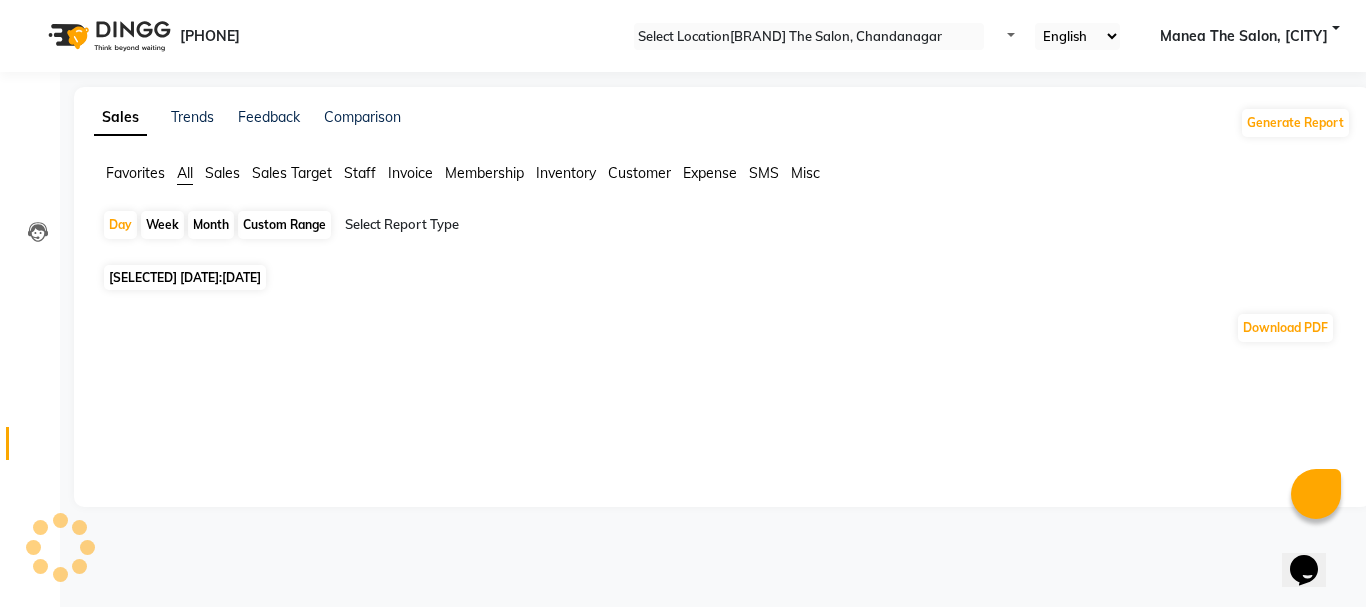 click on "Month" at bounding box center (211, 225) 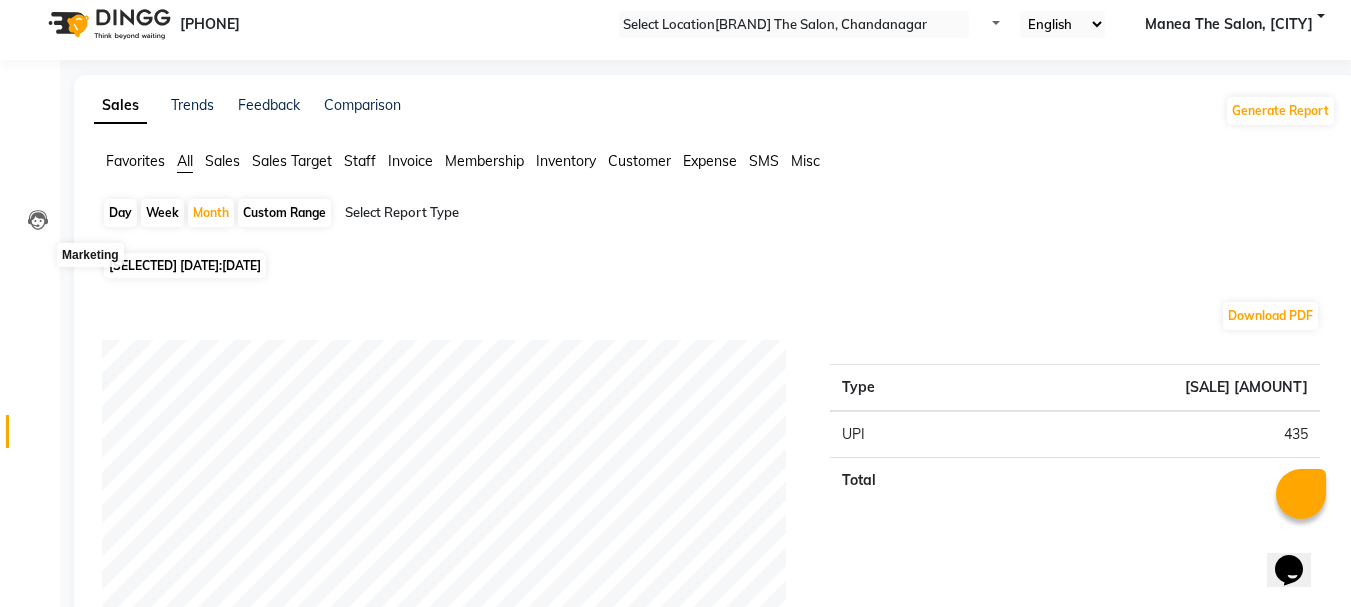 scroll, scrollTop: 0, scrollLeft: 0, axis: both 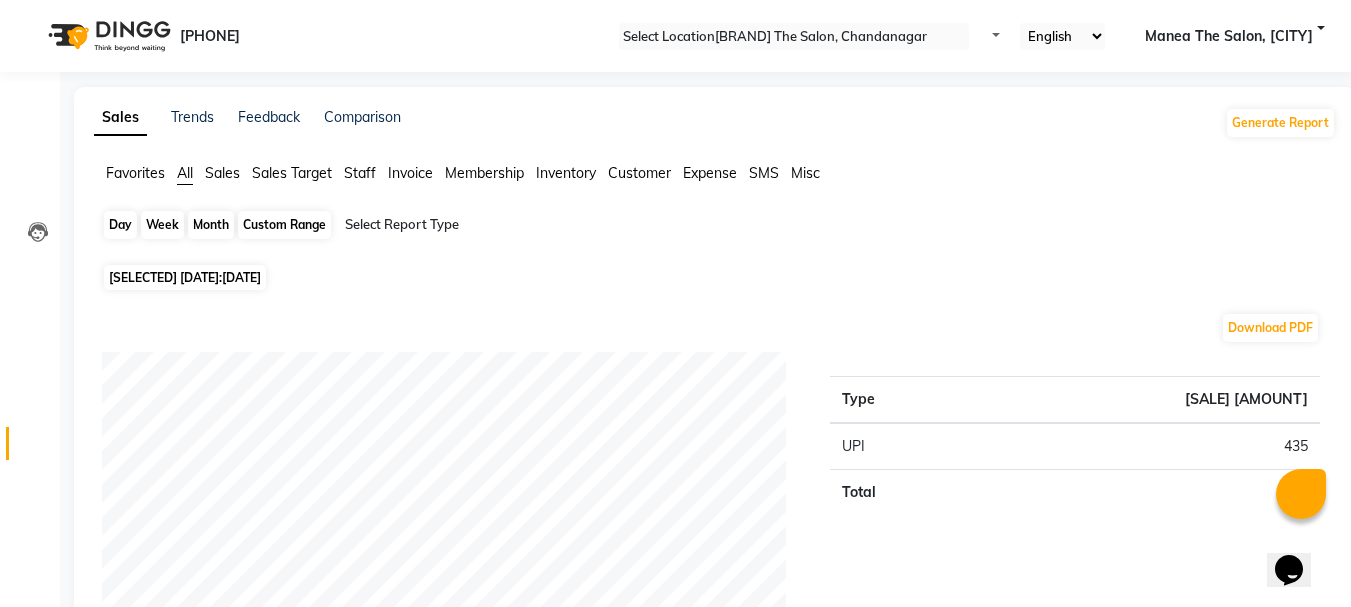 click on "Month" at bounding box center (211, 225) 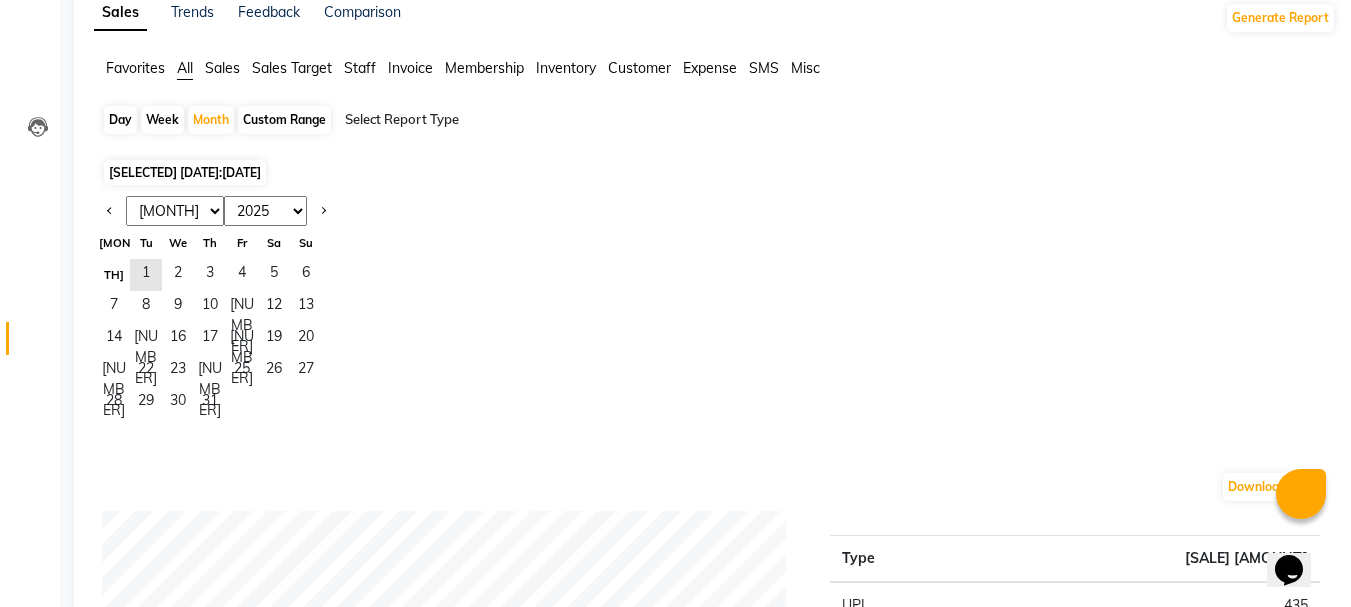 scroll, scrollTop: 0, scrollLeft: 0, axis: both 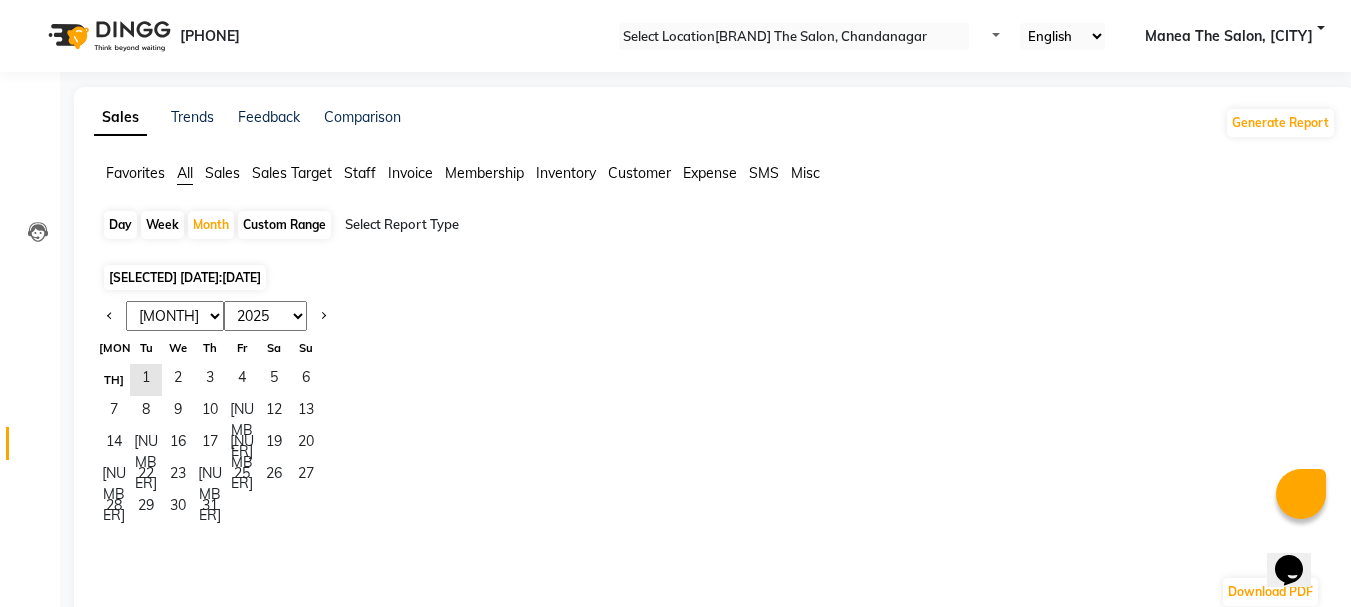 click on "Jan Feb Mar Apr May Jun Jul Aug Sep Oct Nov Dec" at bounding box center (175, 316) 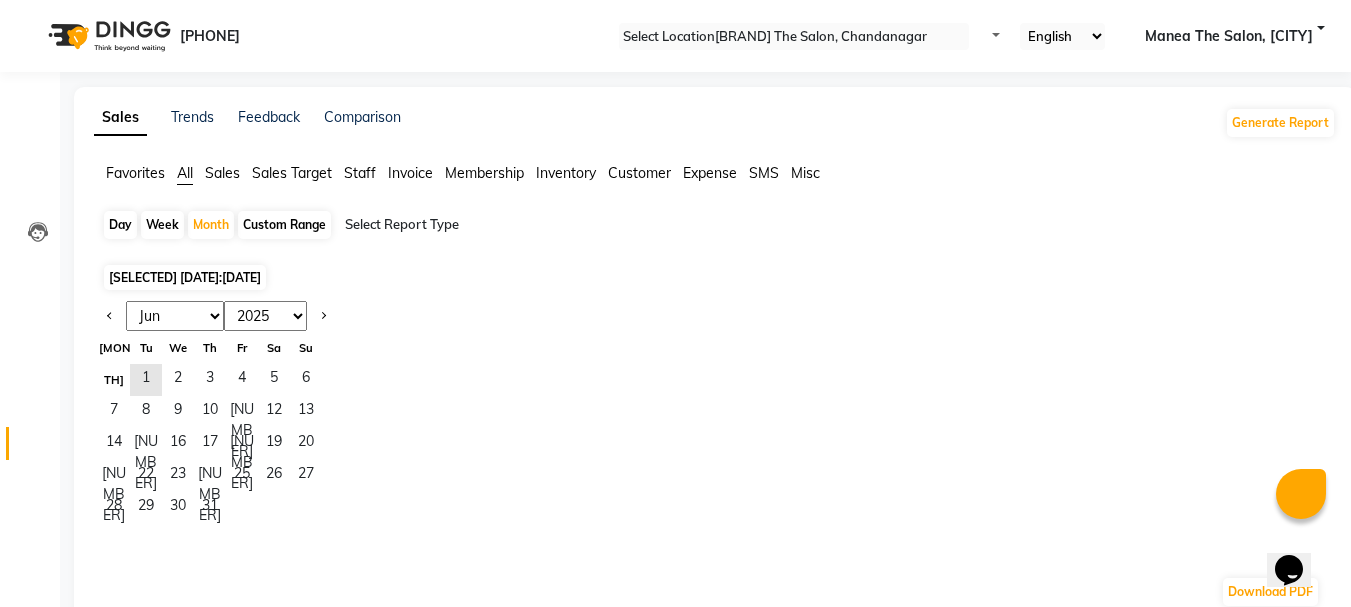 click on "Jan Feb Mar Apr May Jun Jul Aug Sep Oct Nov Dec" at bounding box center [175, 316] 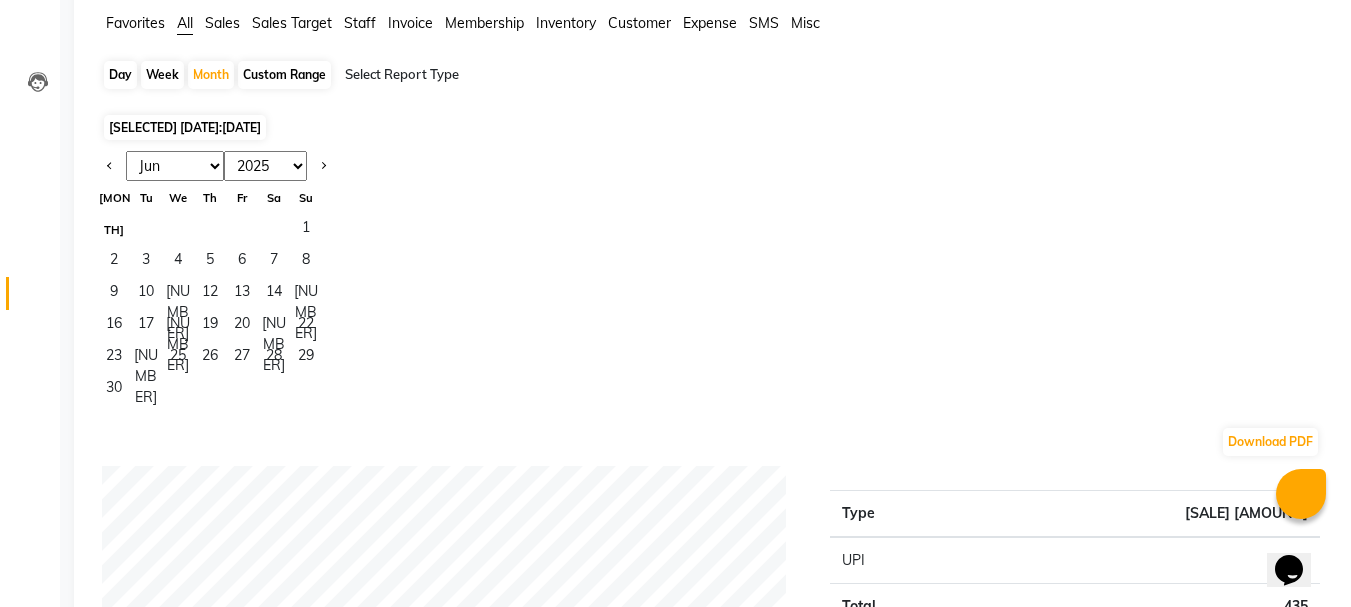 scroll, scrollTop: 0, scrollLeft: 0, axis: both 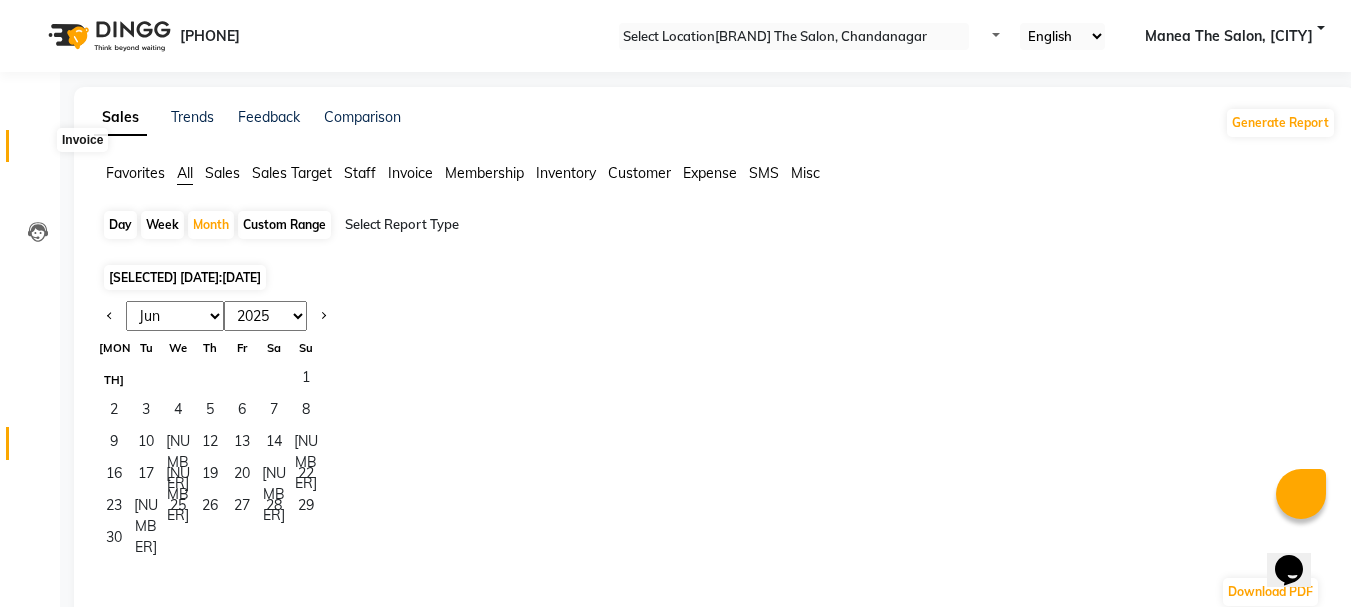 click at bounding box center [37, 151] 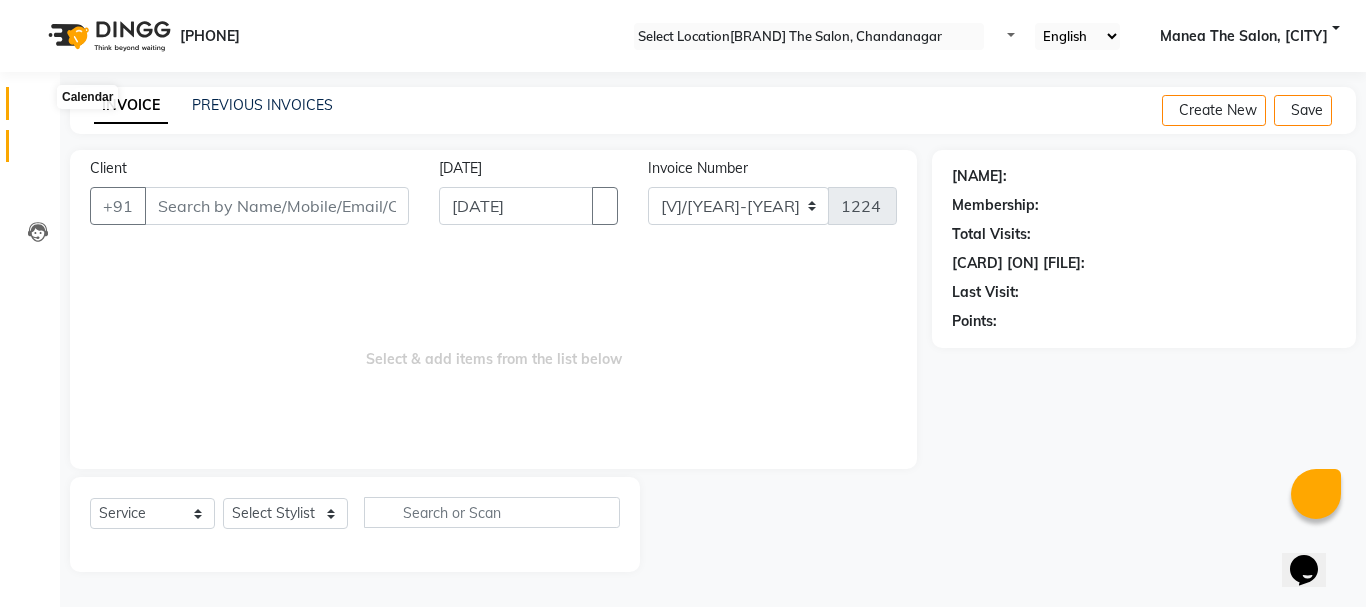 click at bounding box center [38, 108] 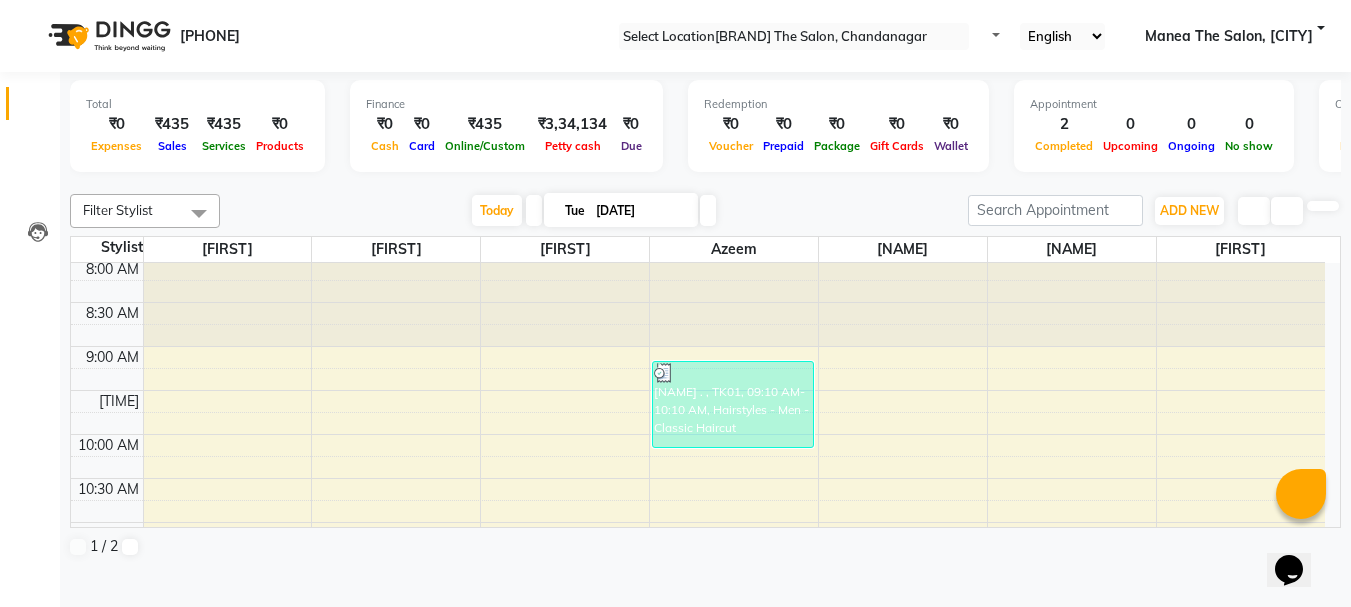 scroll, scrollTop: 0, scrollLeft: 0, axis: both 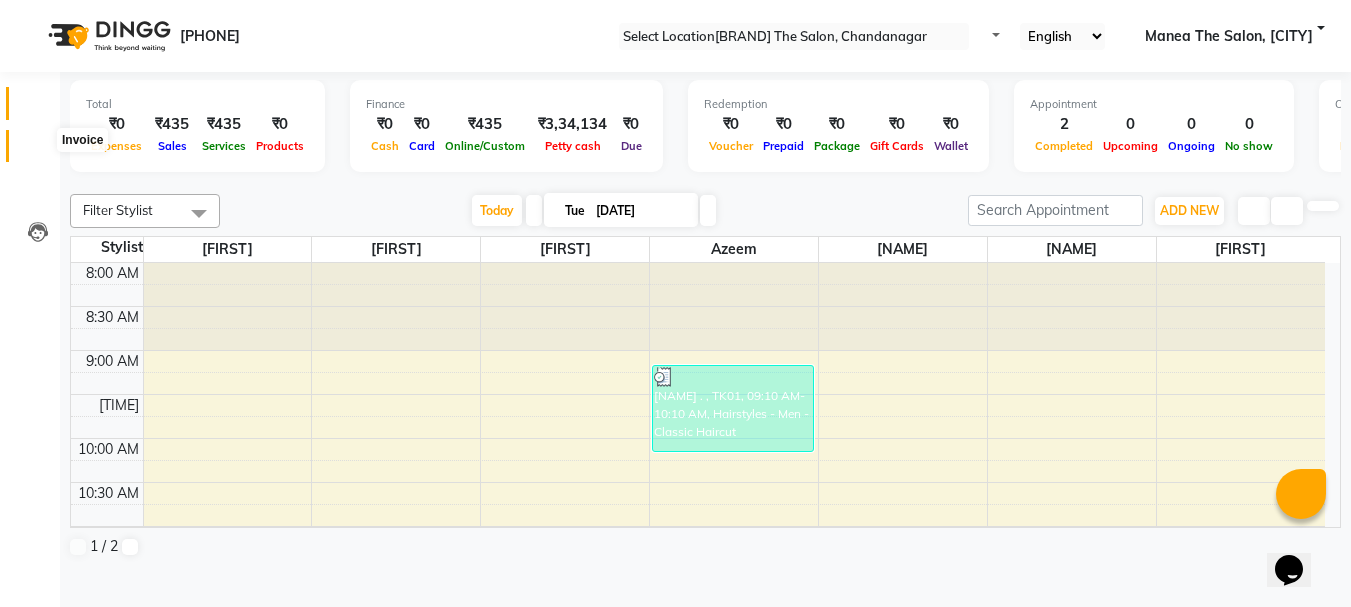 click at bounding box center (37, 151) 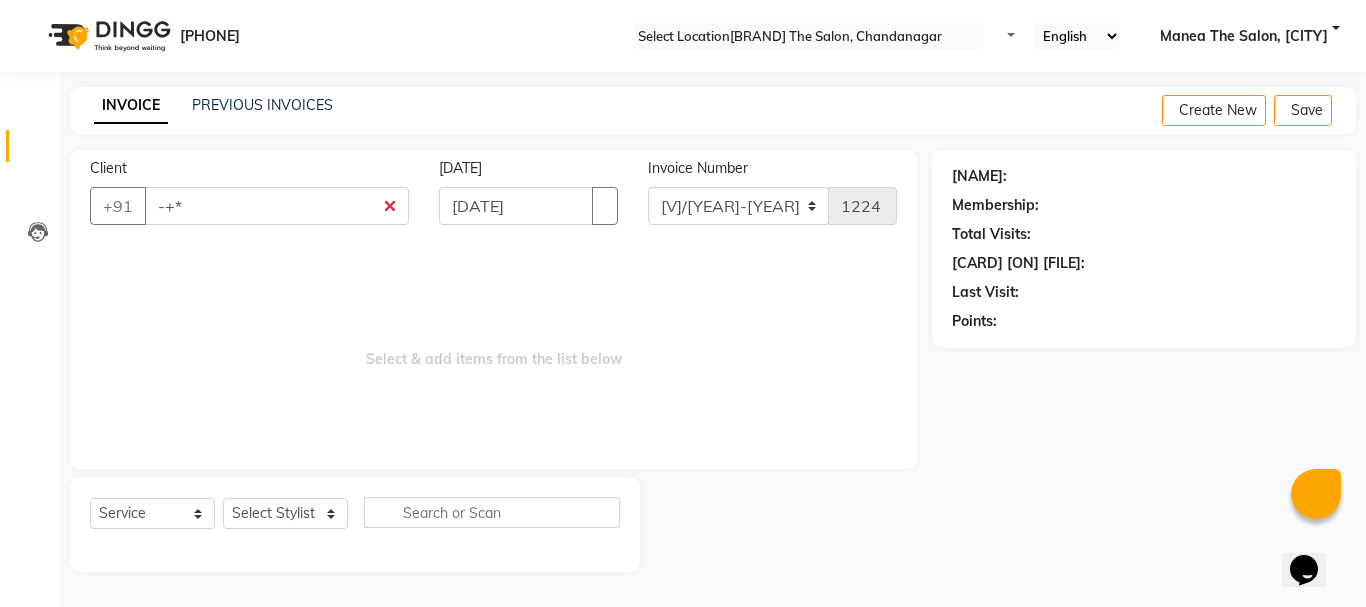 click on "-+*" at bounding box center (277, 206) 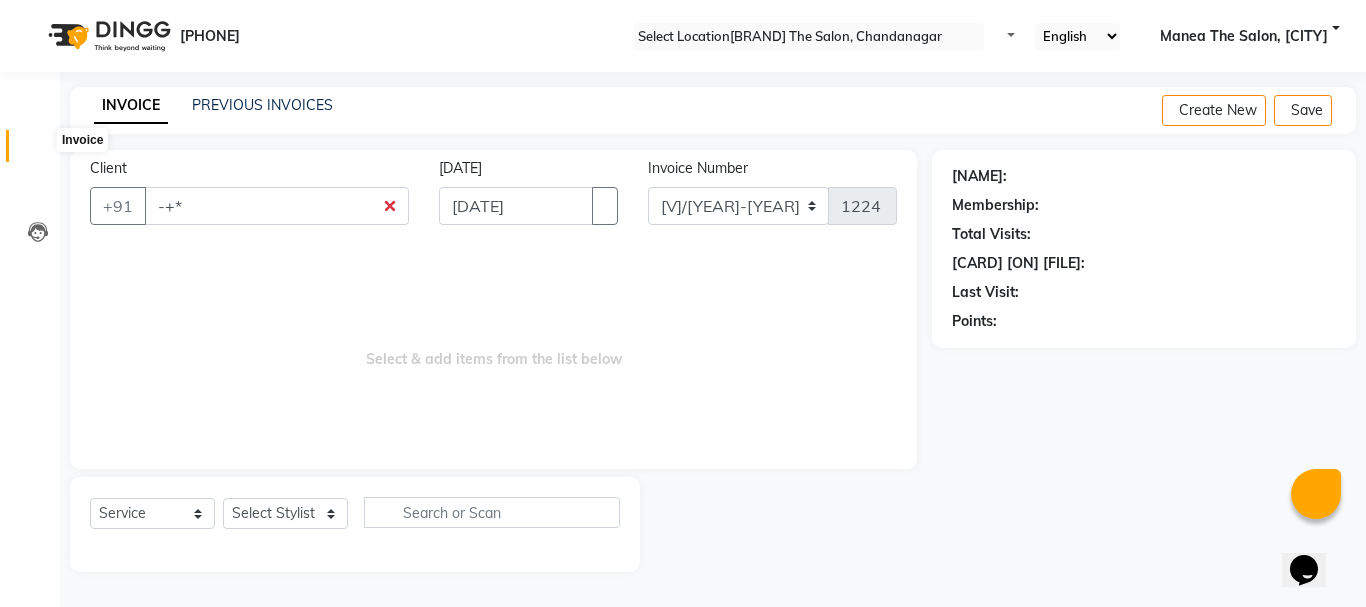 type on "-+*" 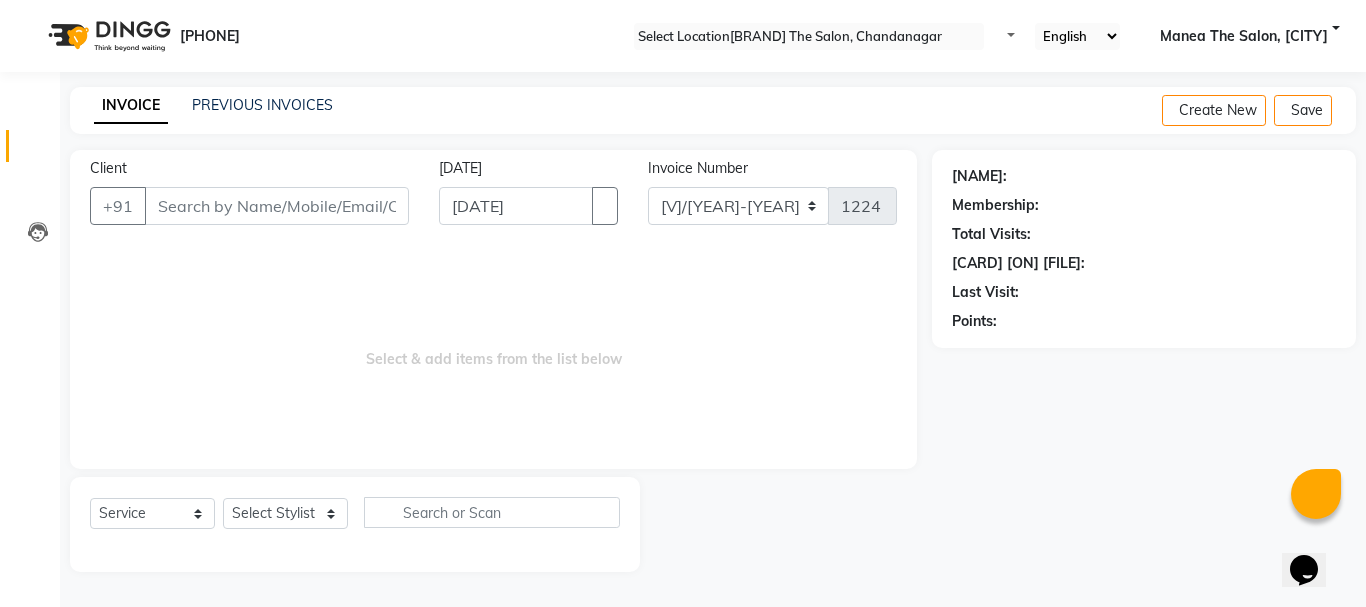 click on "Client" at bounding box center [277, 206] 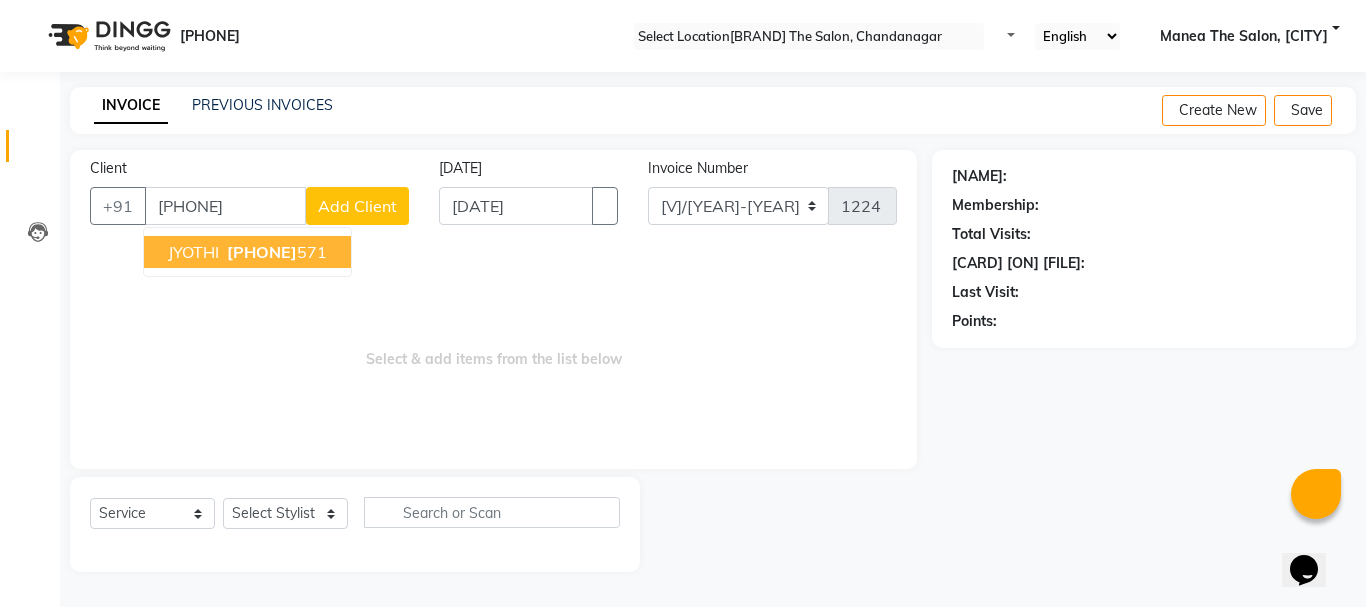click on "[PHONE]" at bounding box center [275, 252] 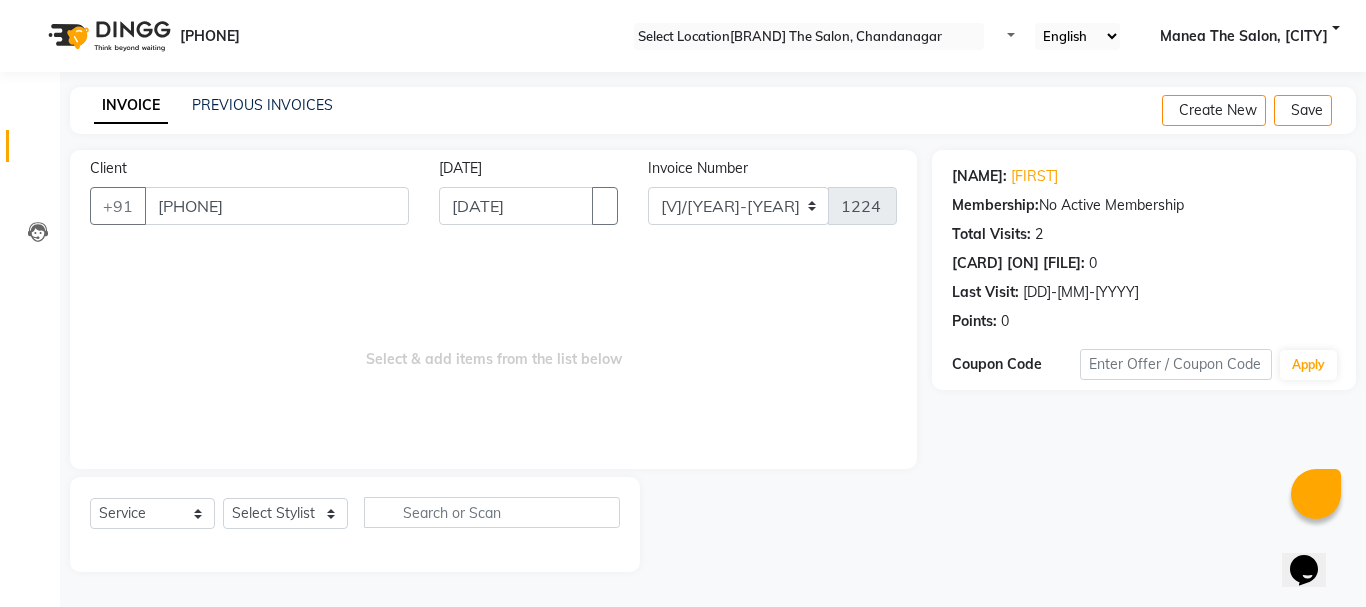 click on "Select Service Product Membership Package Voucher Prepaid Gift Card Select Stylist aman Azeem Bhavani DIVYA Prasad Rajyalaxmi Renuka shireesha Sulthana" at bounding box center [355, 520] 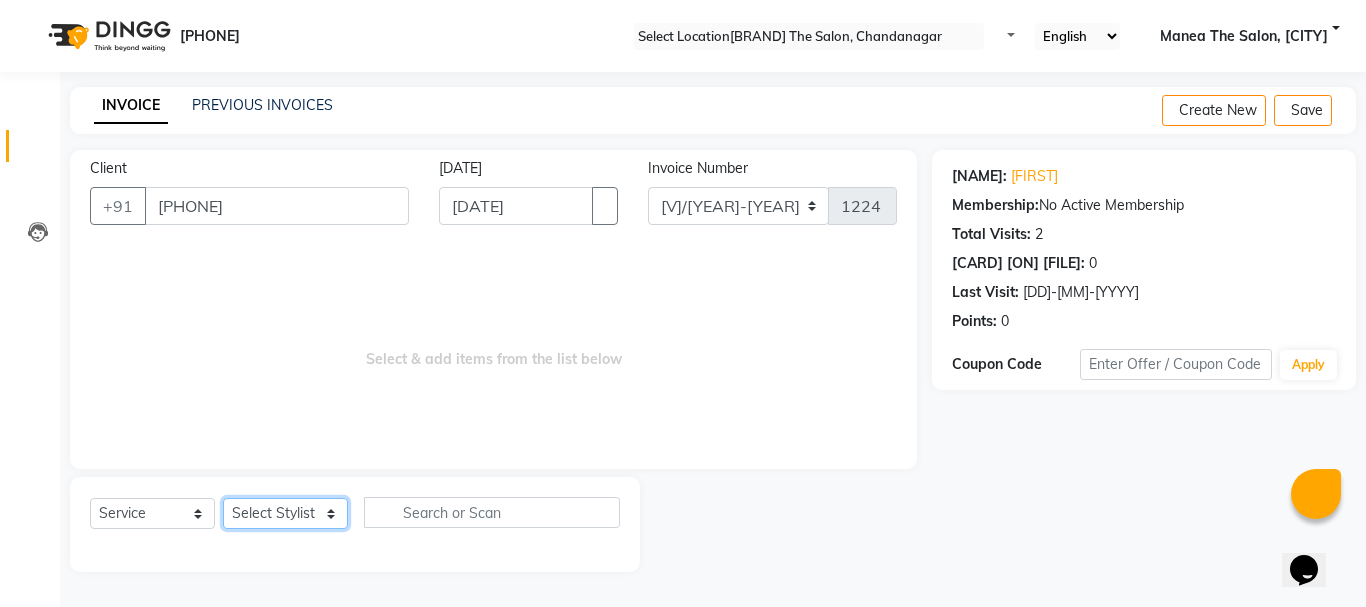 click on "Select Stylist [FIRST] [FIRST] [FIRST] [FIRST] [FIRST] [FIRST] [FIRST]" at bounding box center [285, 513] 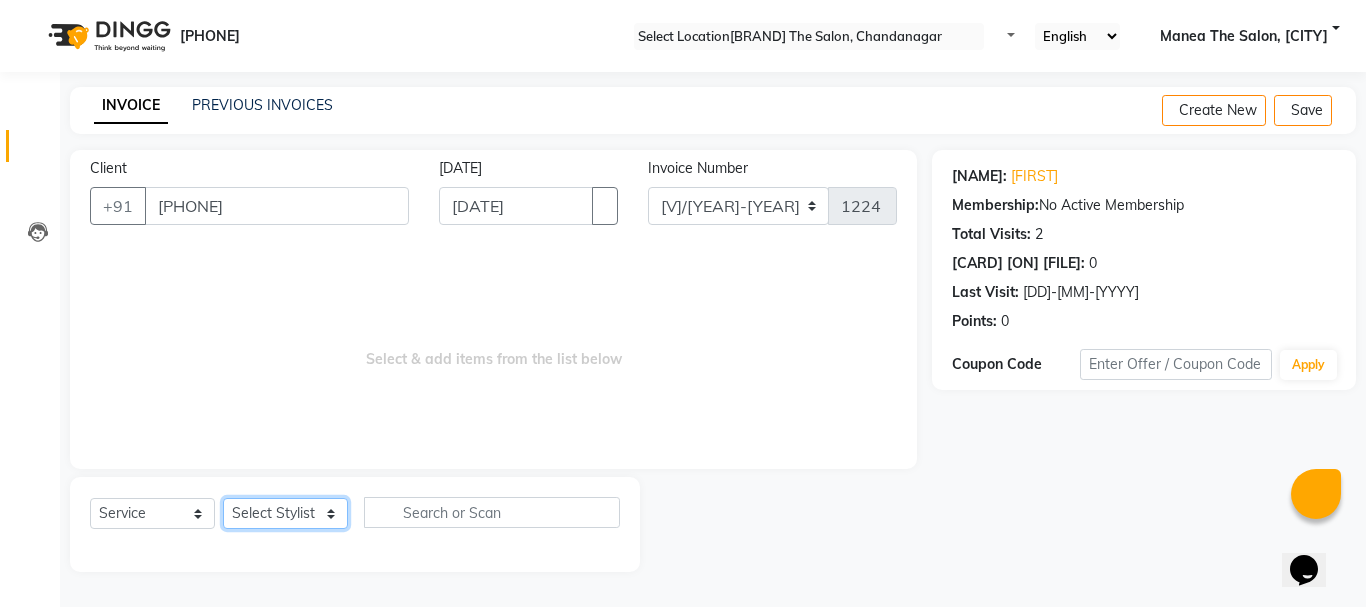 select on "63586" 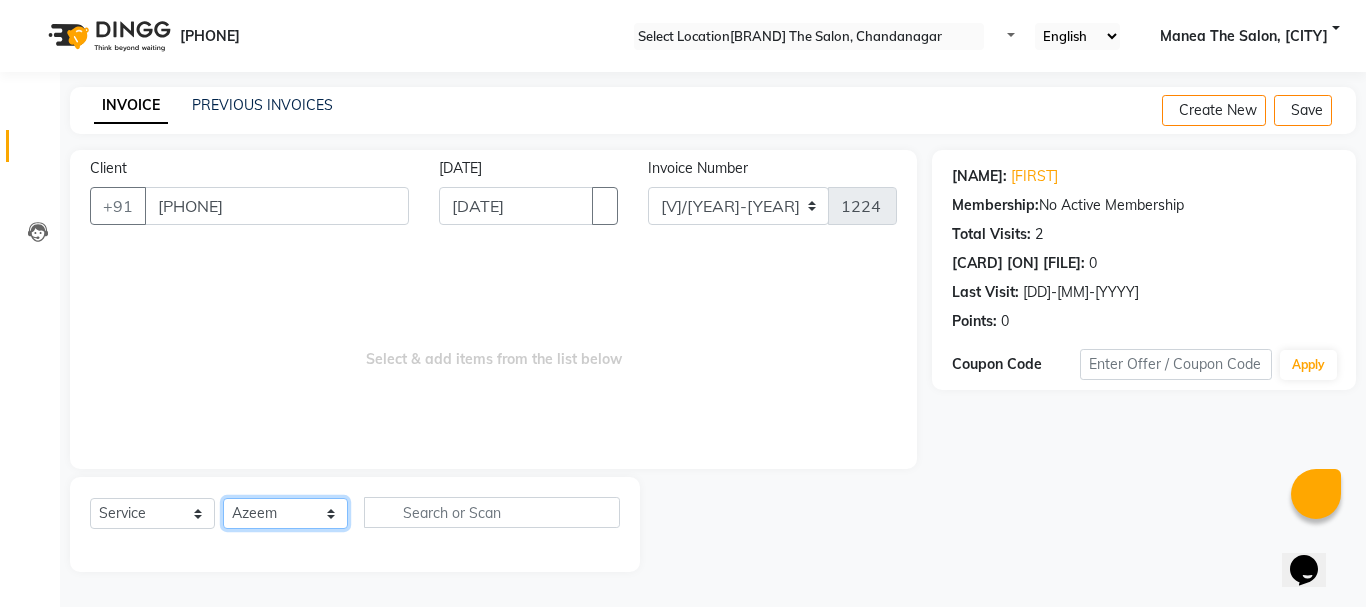 click on "Select Stylist [FIRST] [FIRST] [FIRST] [FIRST] [FIRST] [FIRST] [FIRST]" at bounding box center [285, 513] 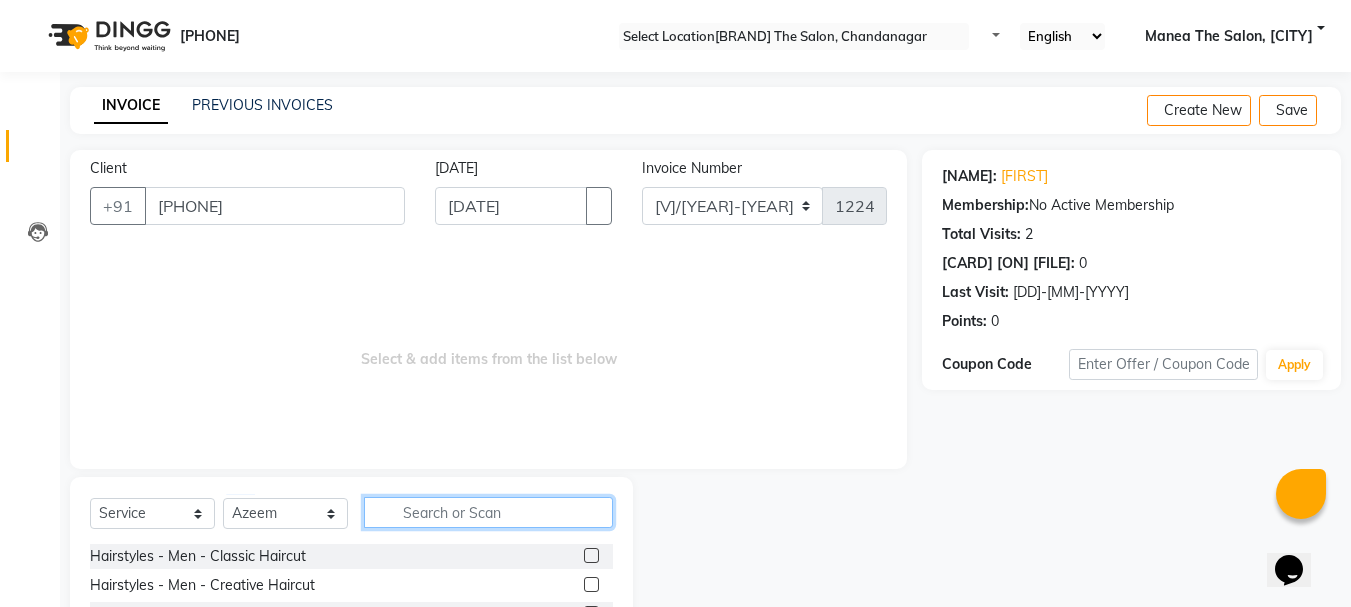 click at bounding box center (488, 512) 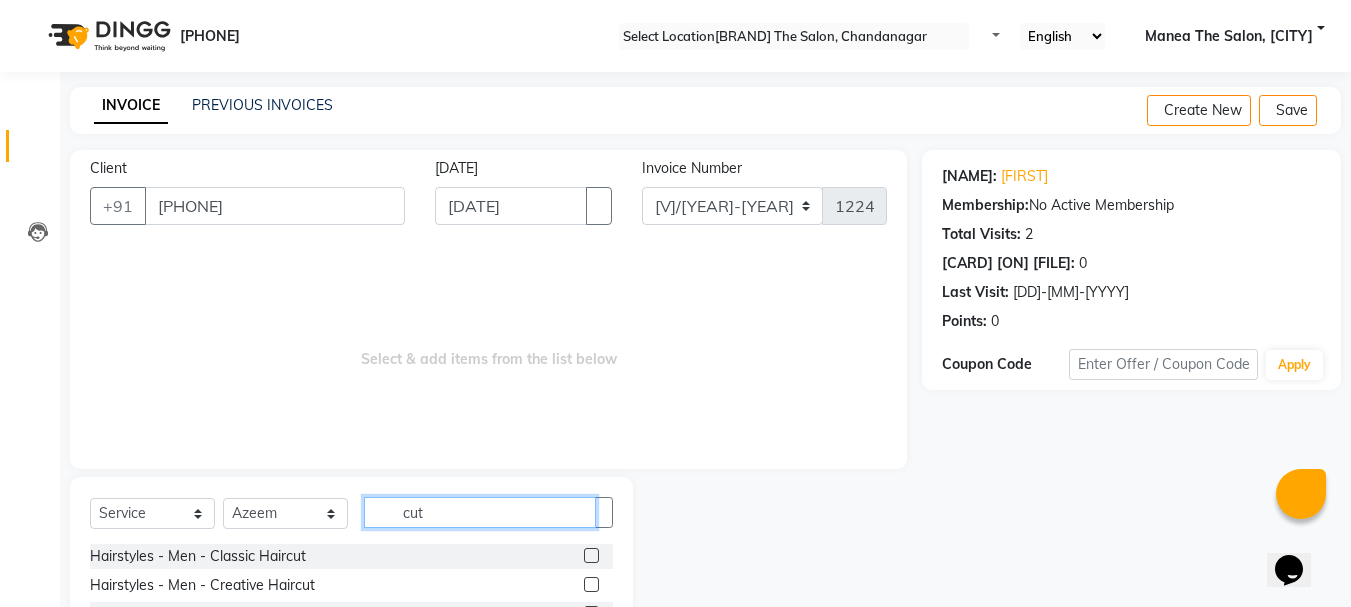 scroll, scrollTop: 3, scrollLeft: 0, axis: vertical 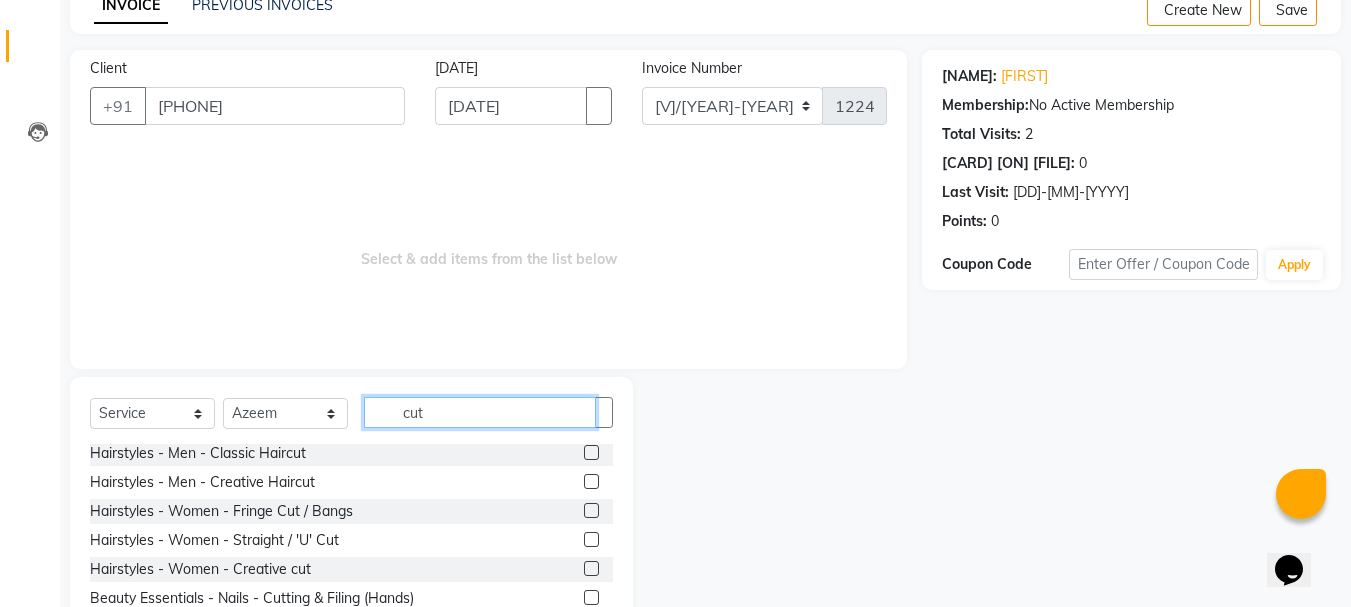 type on "cut" 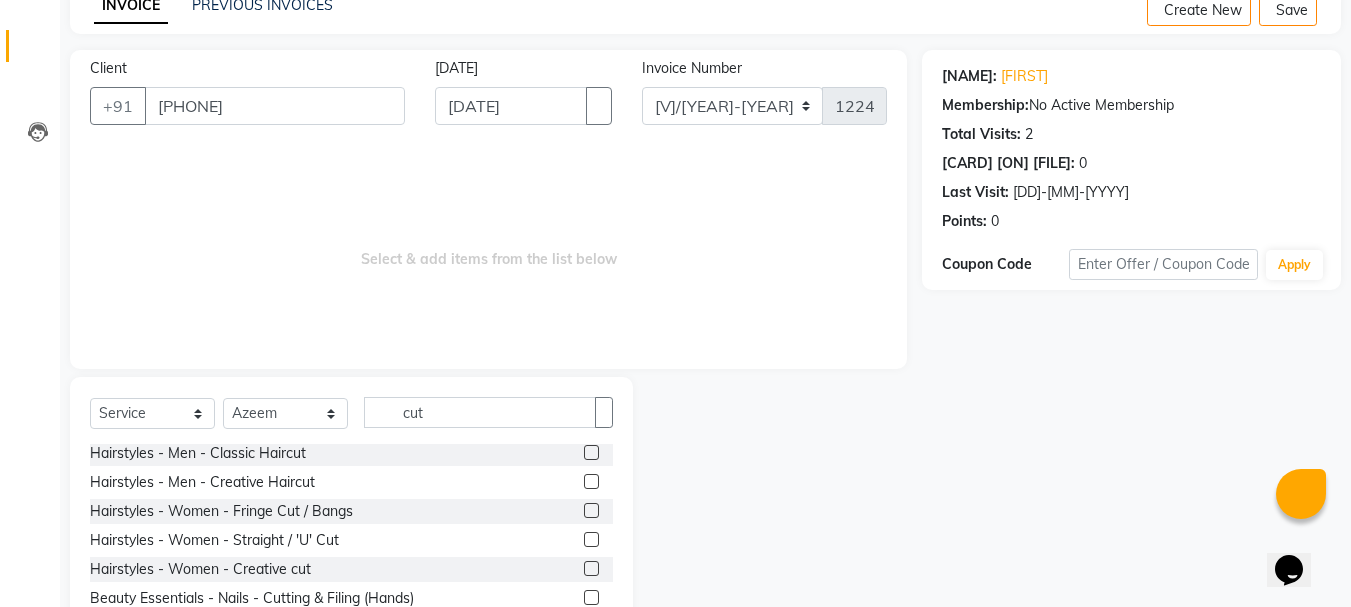 click at bounding box center [591, 452] 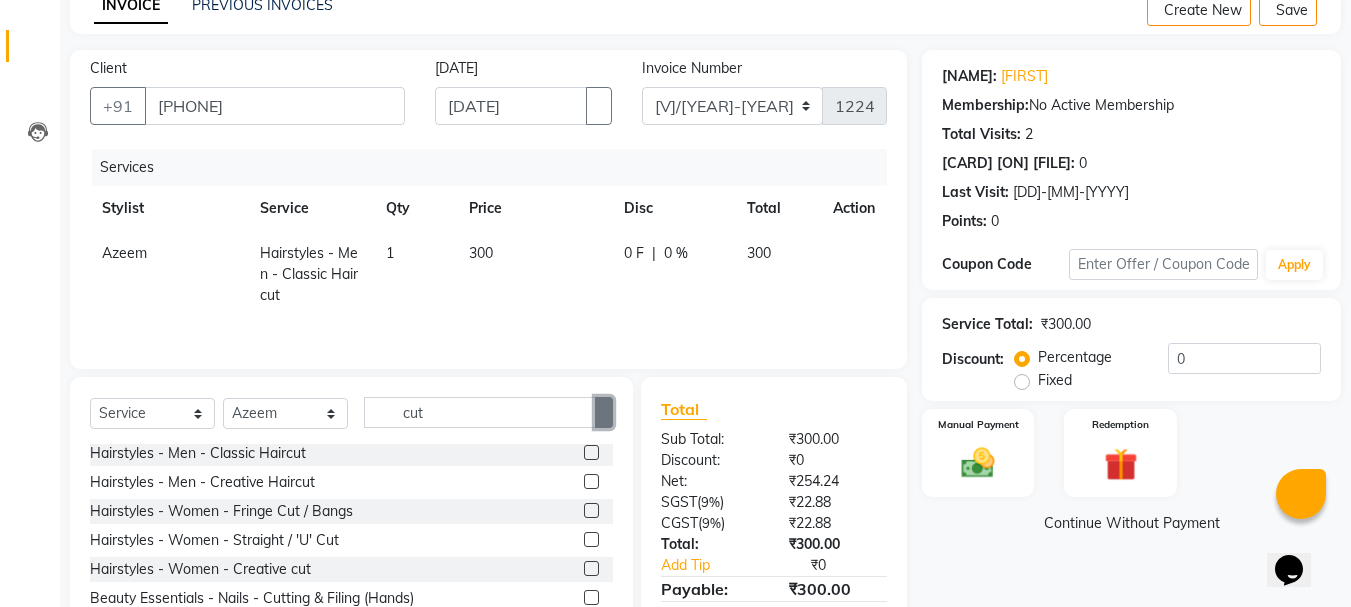 click at bounding box center [604, 413] 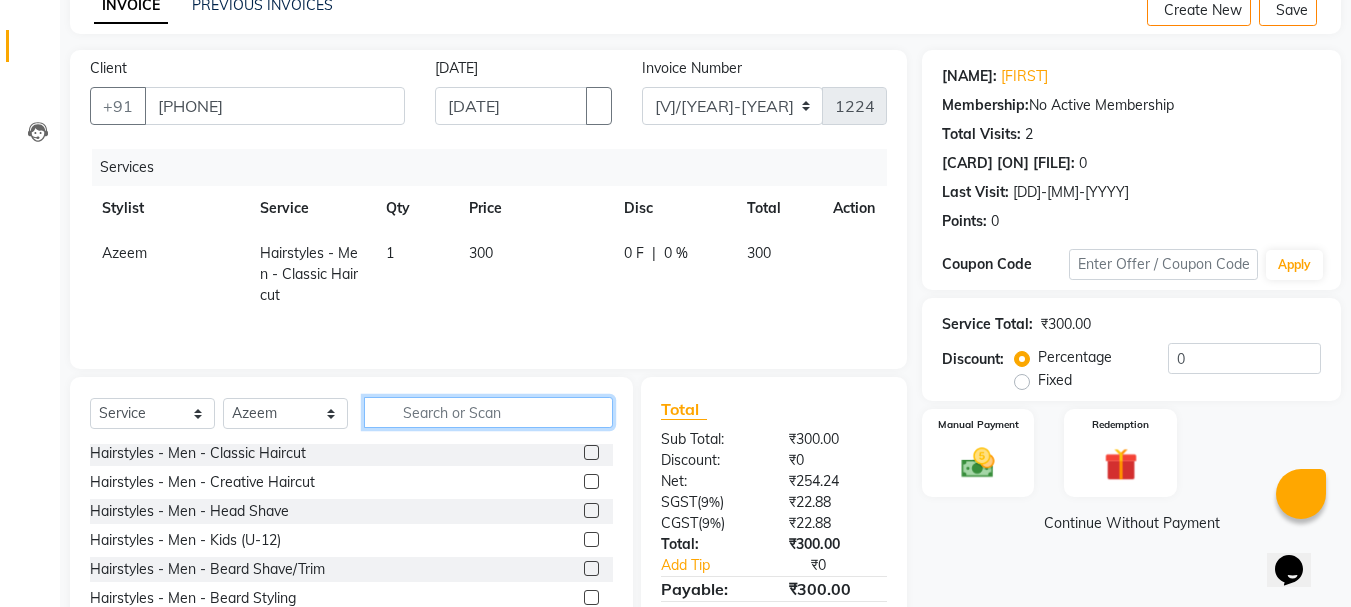 click at bounding box center (488, 412) 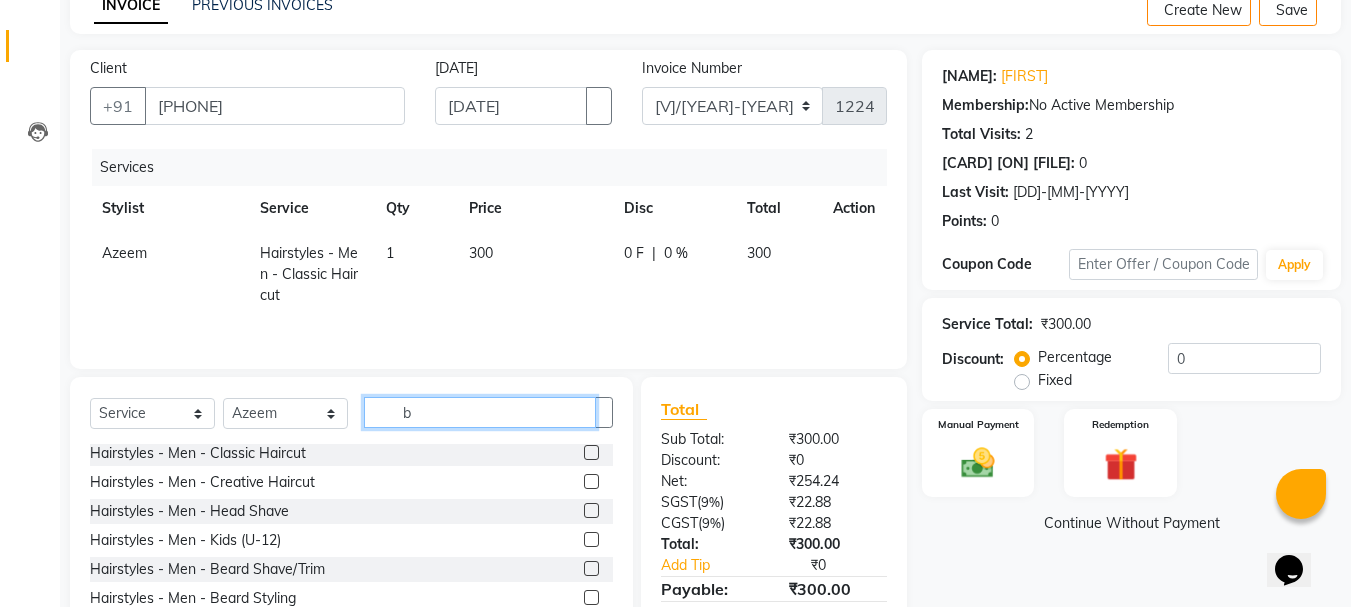 scroll, scrollTop: 0, scrollLeft: 0, axis: both 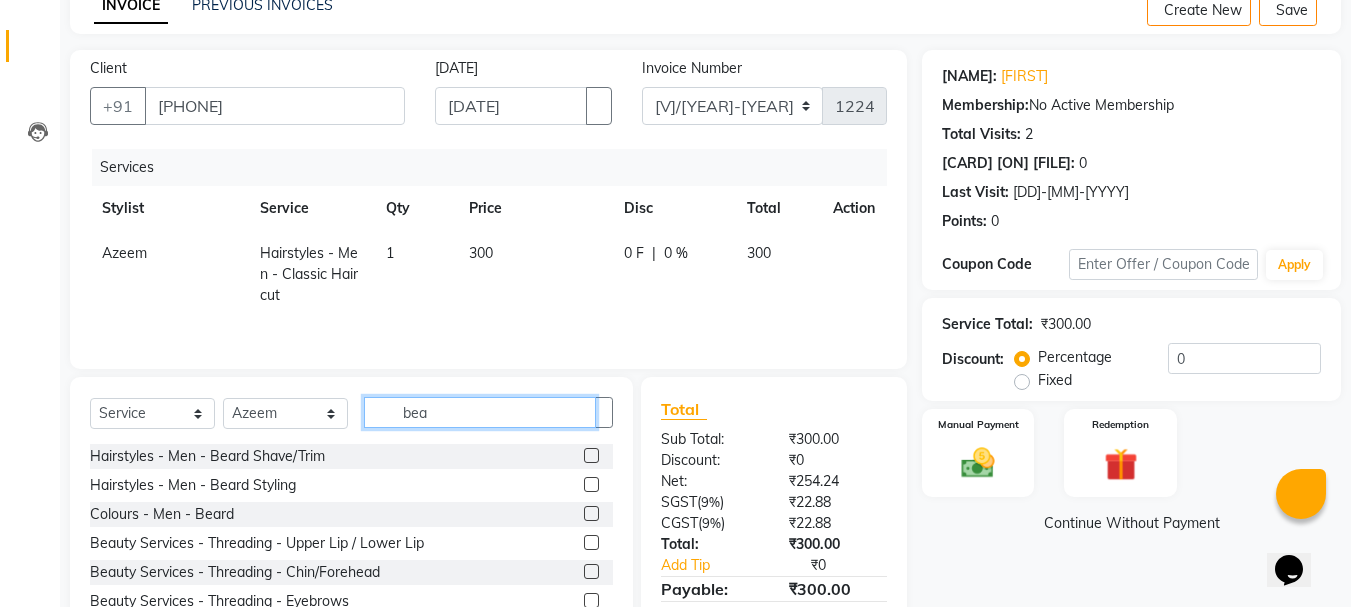 type on "bea" 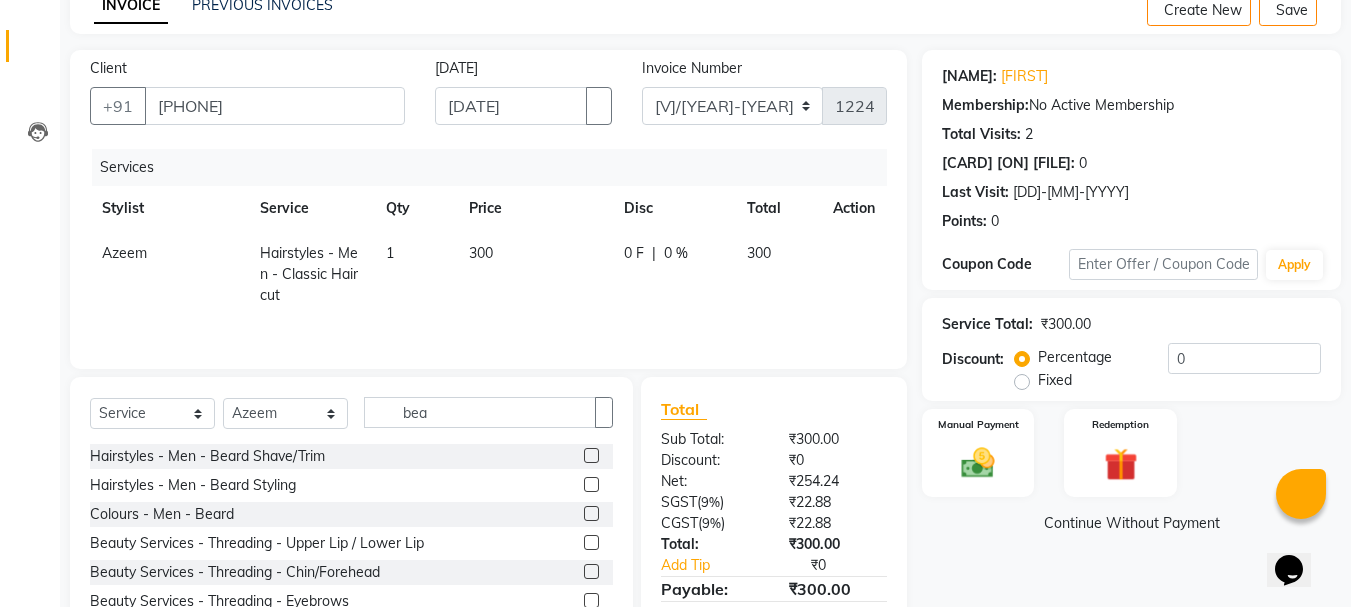 click at bounding box center [591, 455] 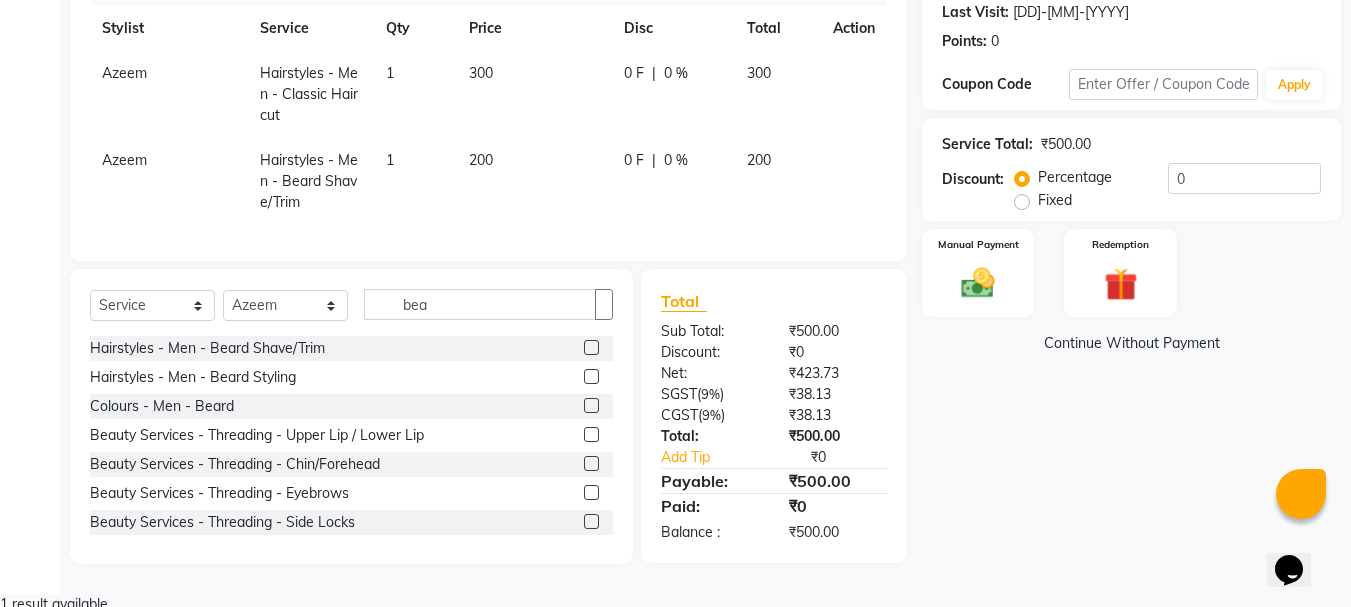 scroll, scrollTop: 281, scrollLeft: 0, axis: vertical 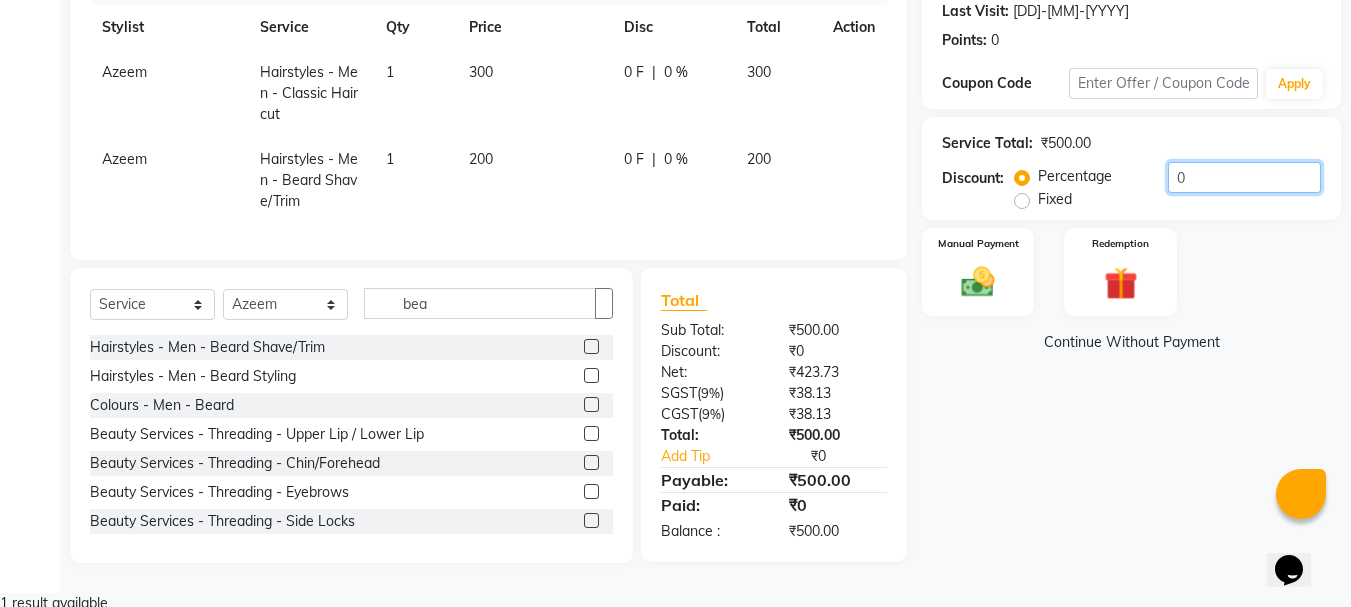 click on "0" at bounding box center (1244, 177) 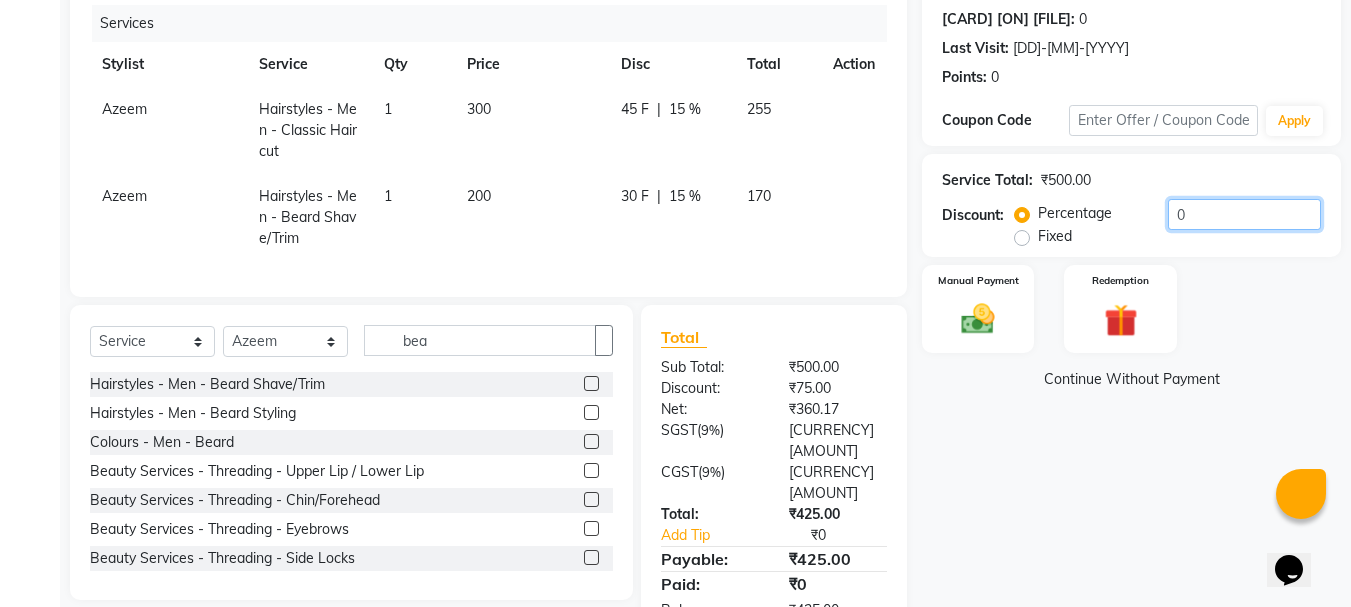 scroll, scrollTop: 281, scrollLeft: 0, axis: vertical 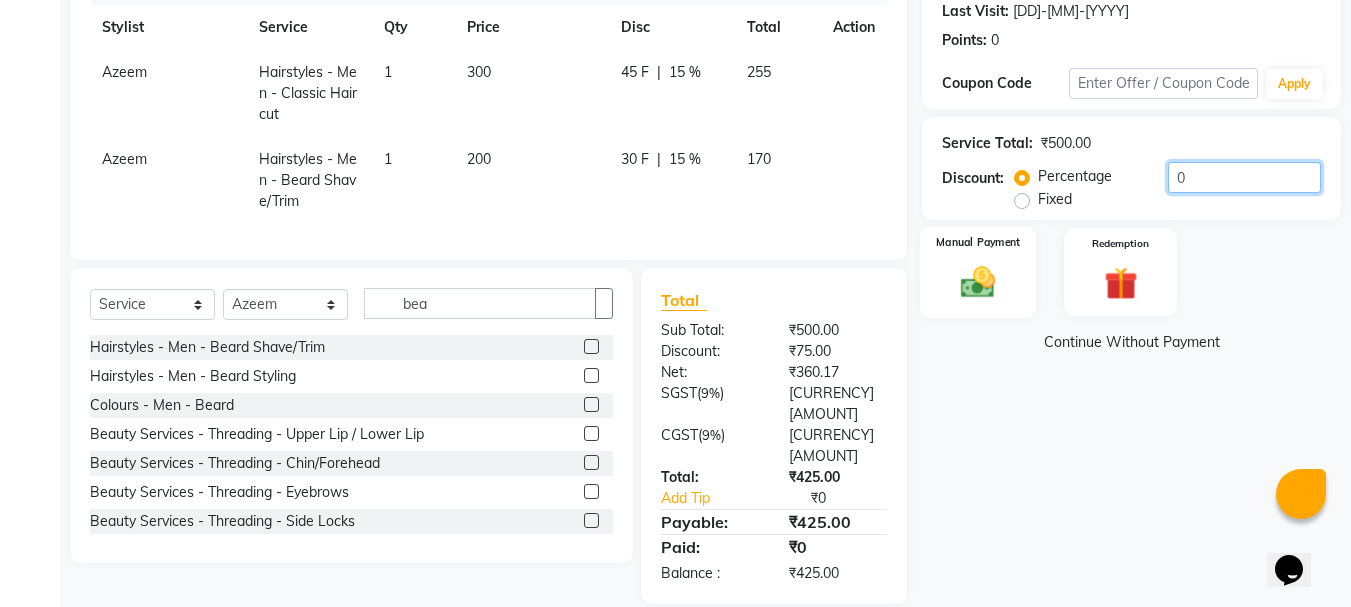 type on "[NUMBER]" 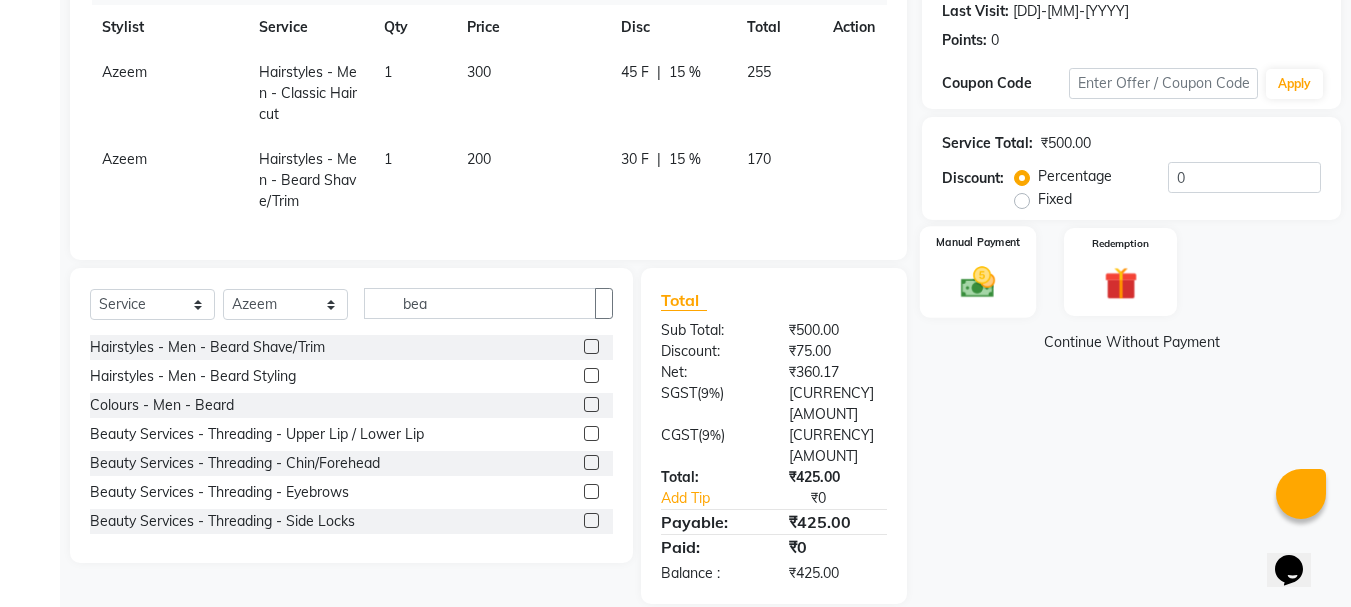 click at bounding box center [978, 282] 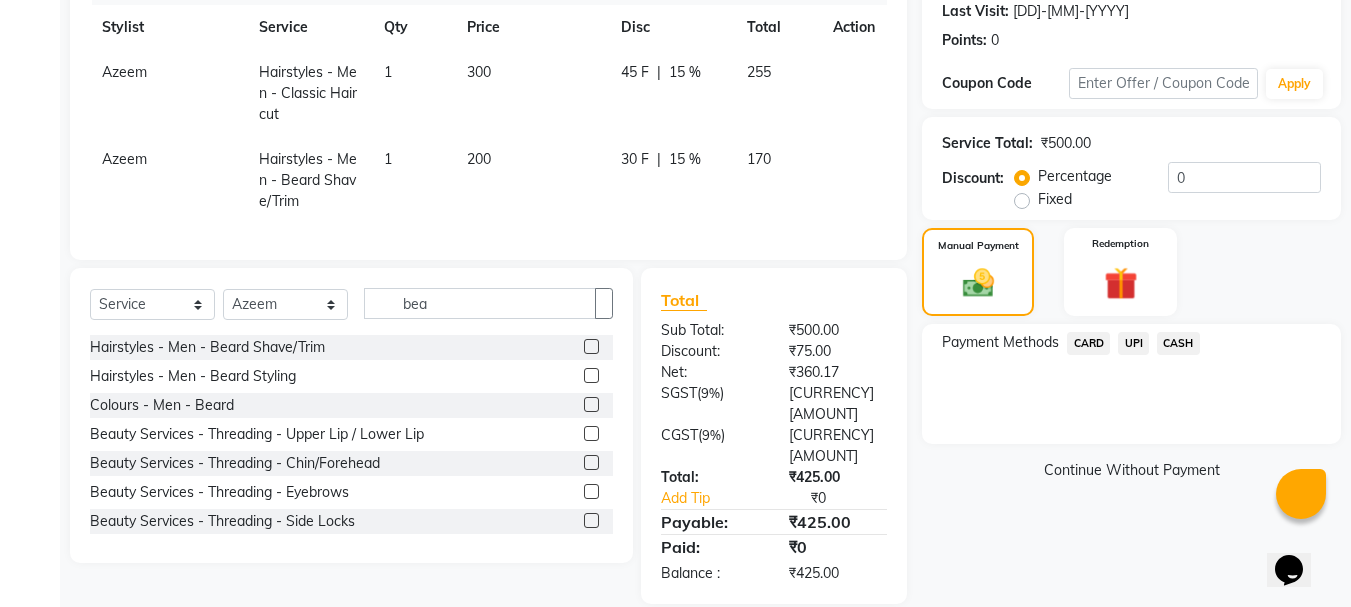 click on "UPI" at bounding box center [1088, 343] 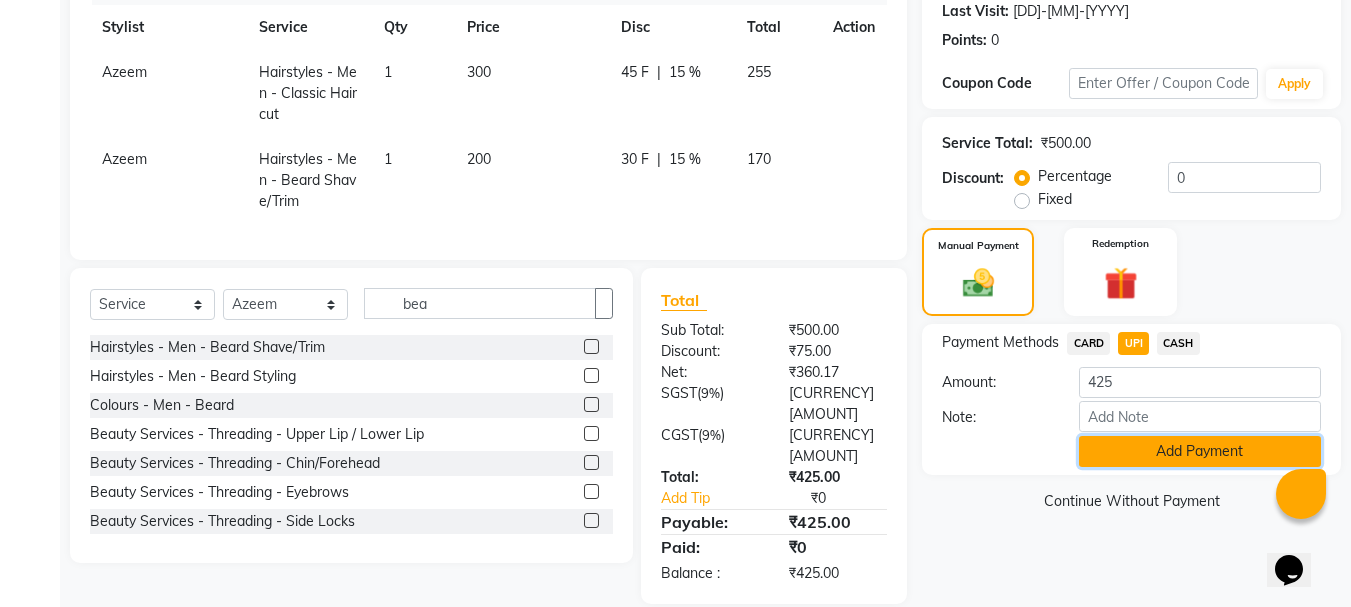 click on "Add Payment" at bounding box center (1200, 451) 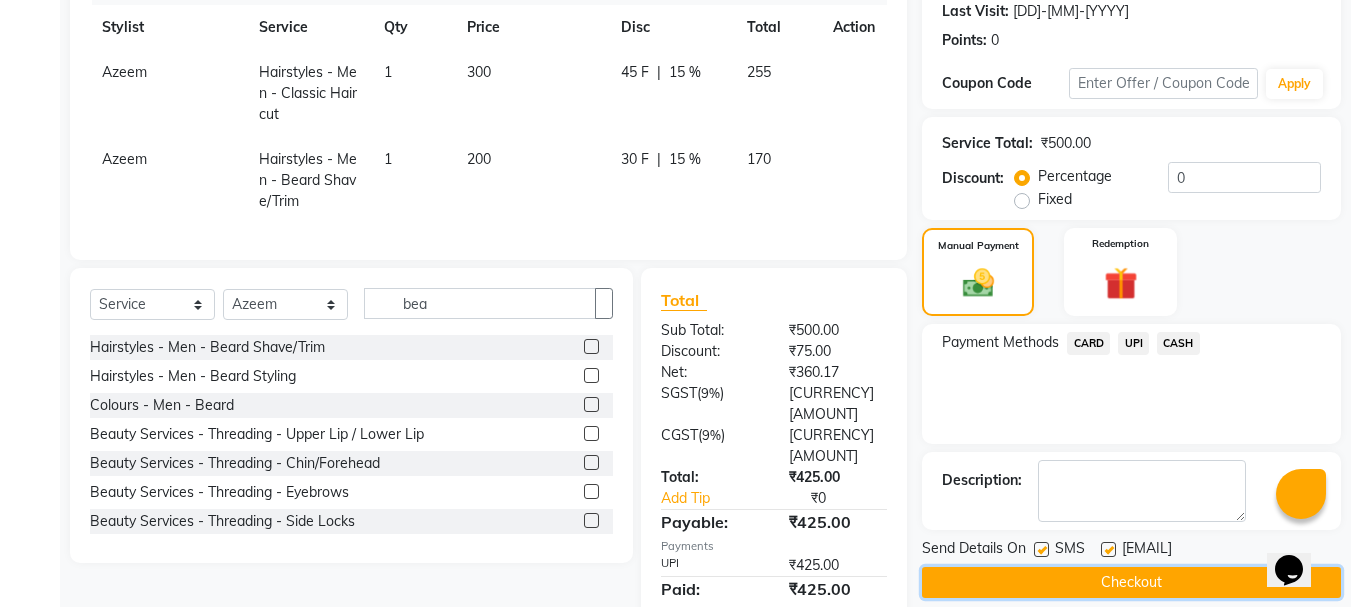 click on "Checkout" at bounding box center [1131, 582] 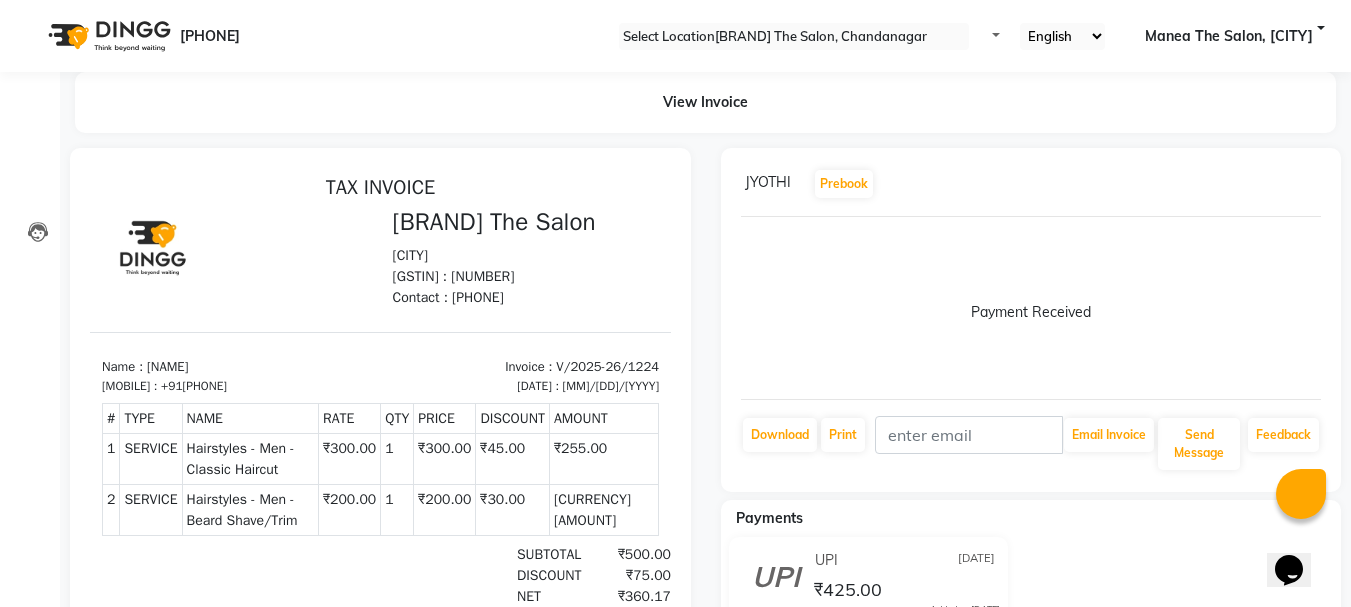 scroll, scrollTop: 0, scrollLeft: 0, axis: both 